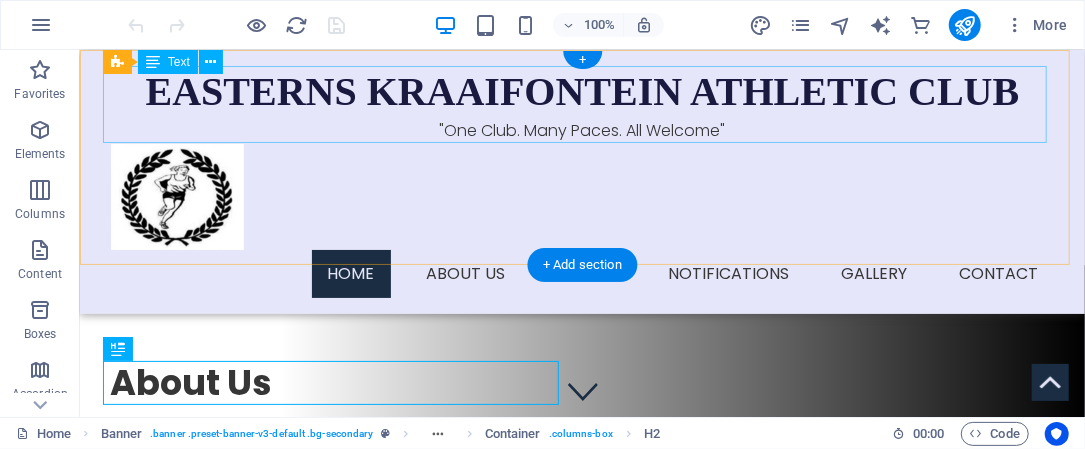 scroll, scrollTop: 0, scrollLeft: 0, axis: both 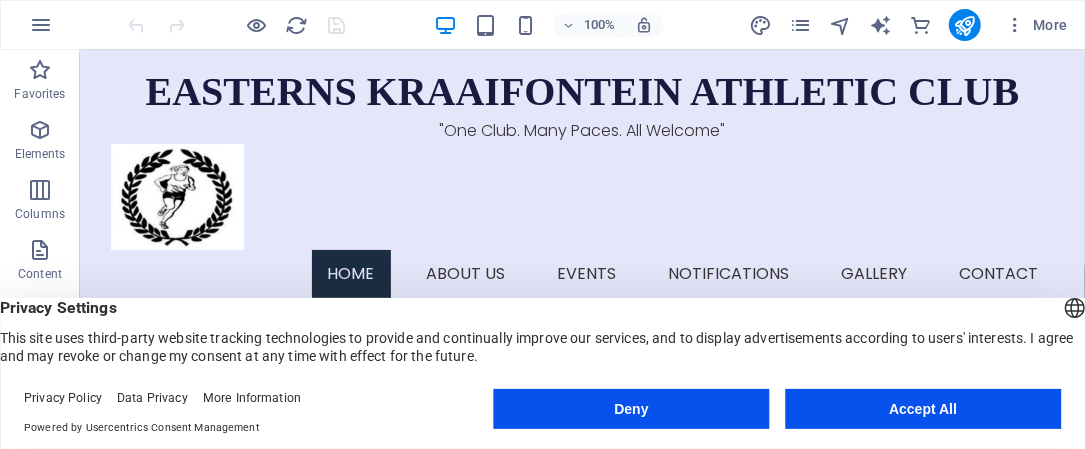 click on "Accept All" at bounding box center [923, 409] 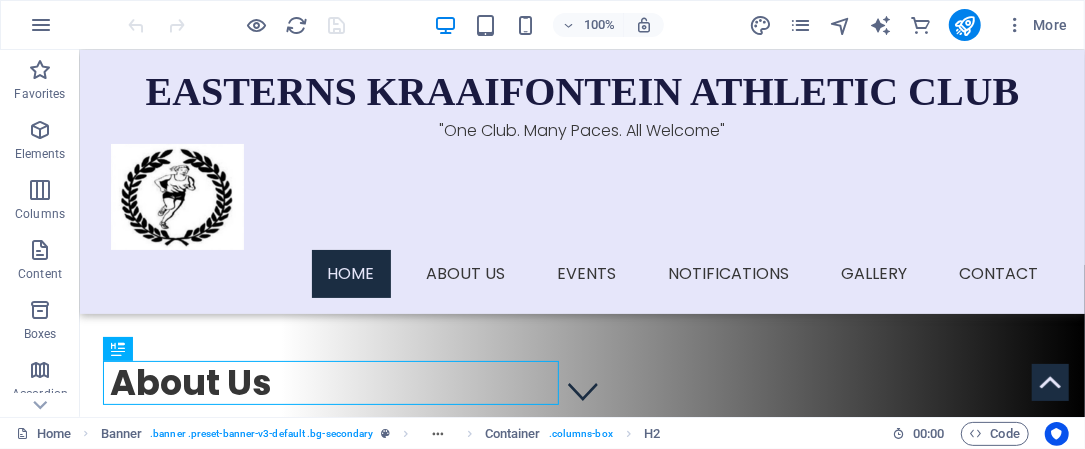 scroll, scrollTop: 321, scrollLeft: 0, axis: vertical 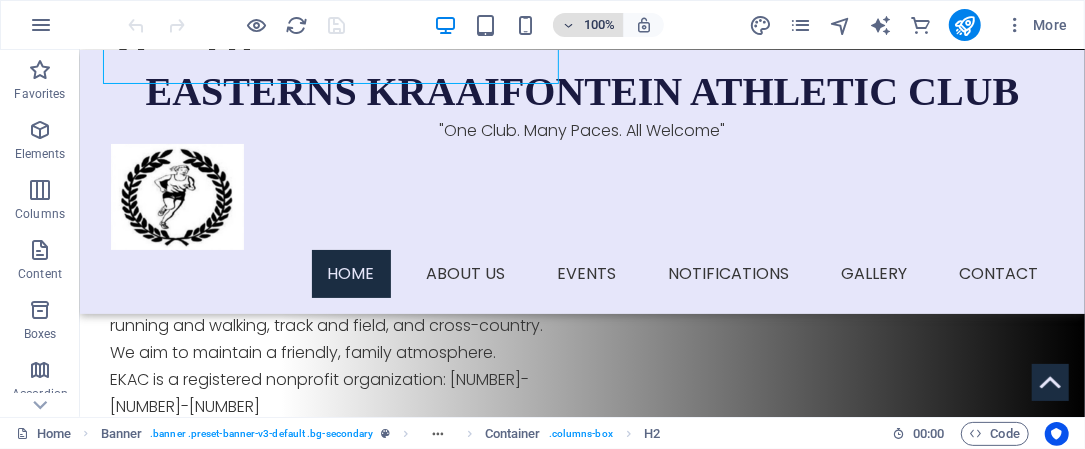 click on "100%" at bounding box center [599, 25] 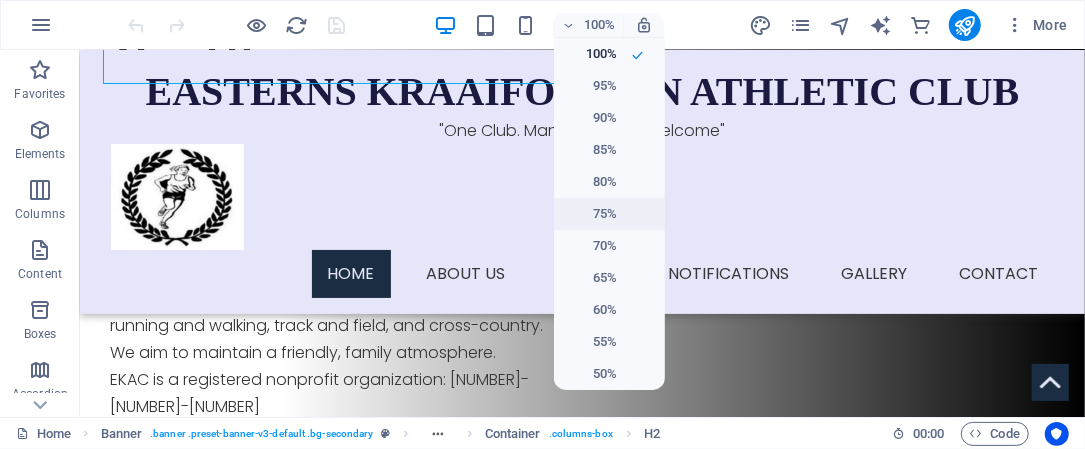 click on "75%" at bounding box center [591, 214] 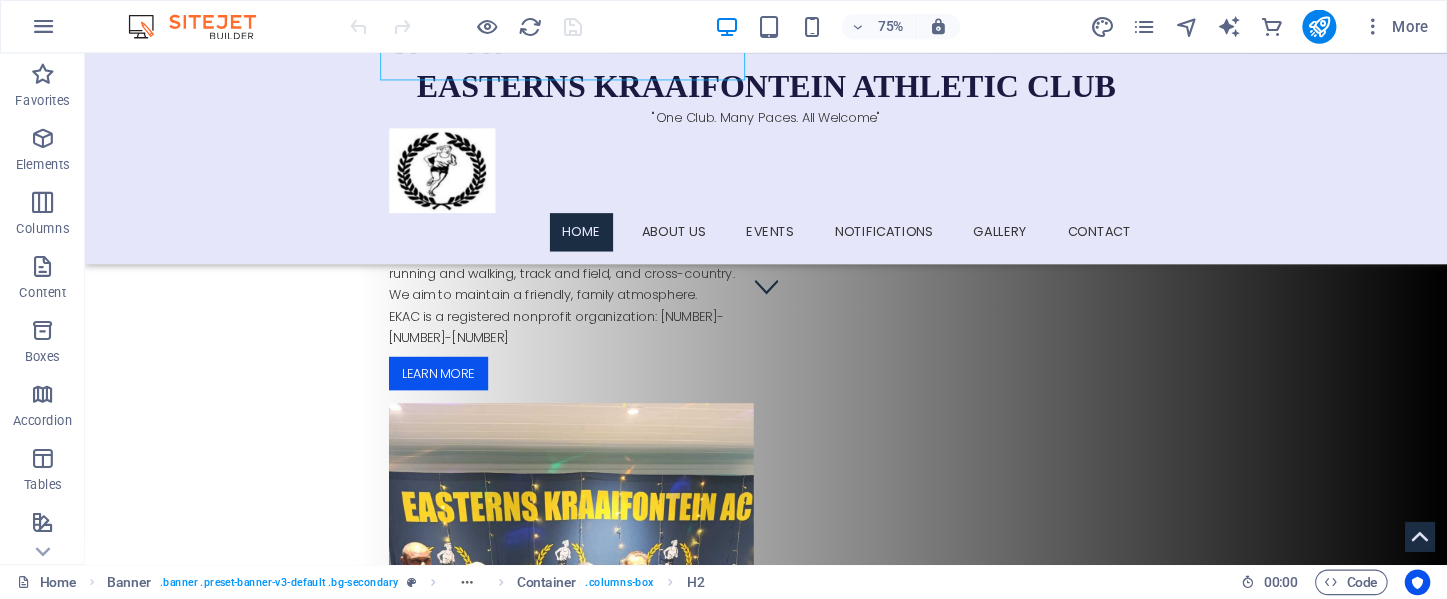 scroll, scrollTop: 321, scrollLeft: 0, axis: vertical 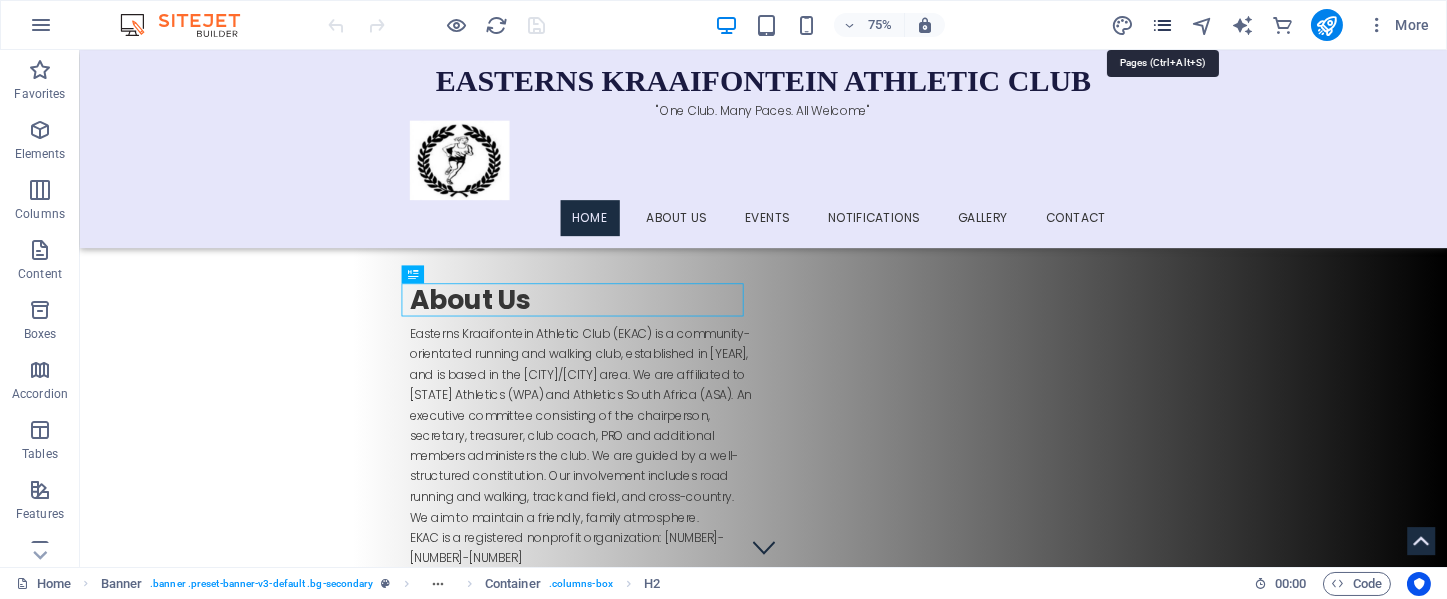 click at bounding box center [1162, 25] 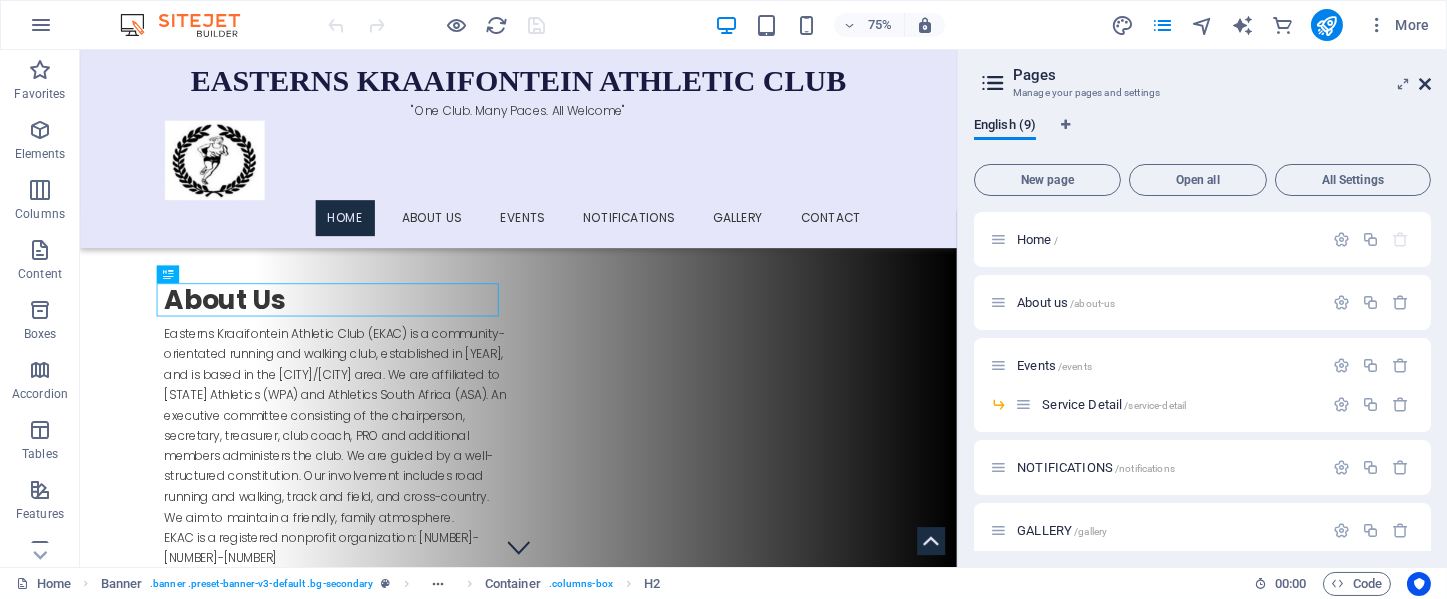 click at bounding box center (1425, 84) 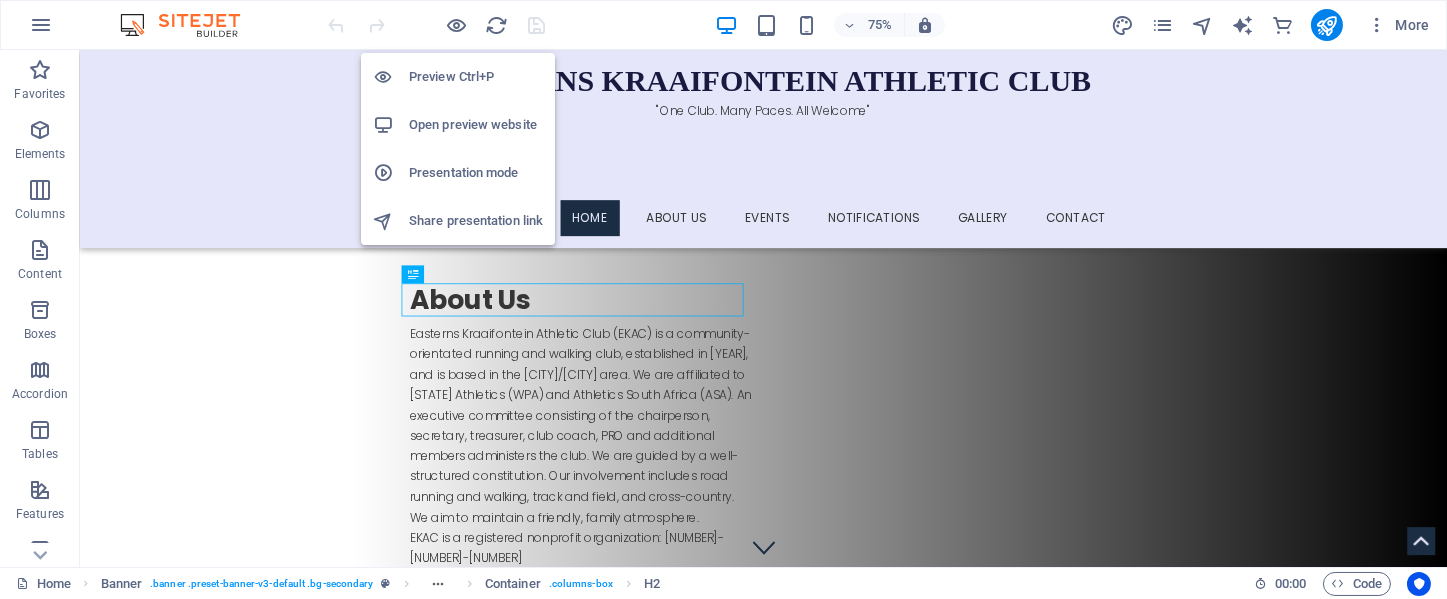click on "Preview Ctrl+P" at bounding box center (476, 77) 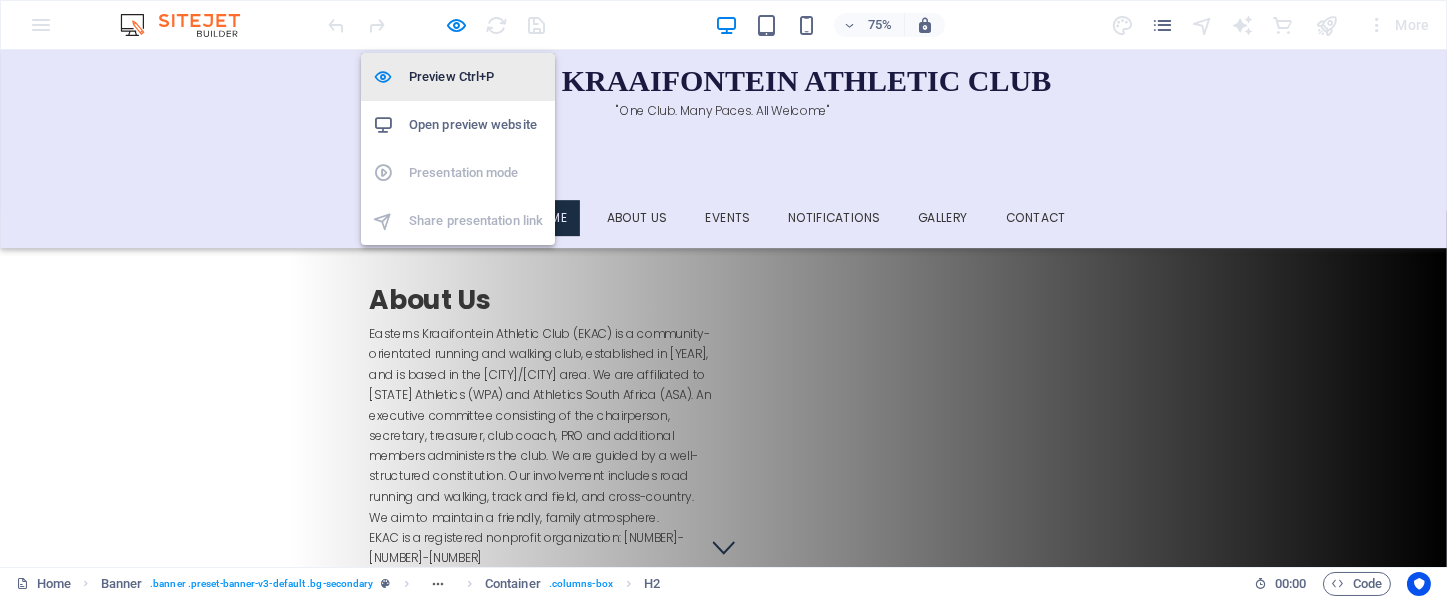 click on "Preview Ctrl+P" at bounding box center (476, 77) 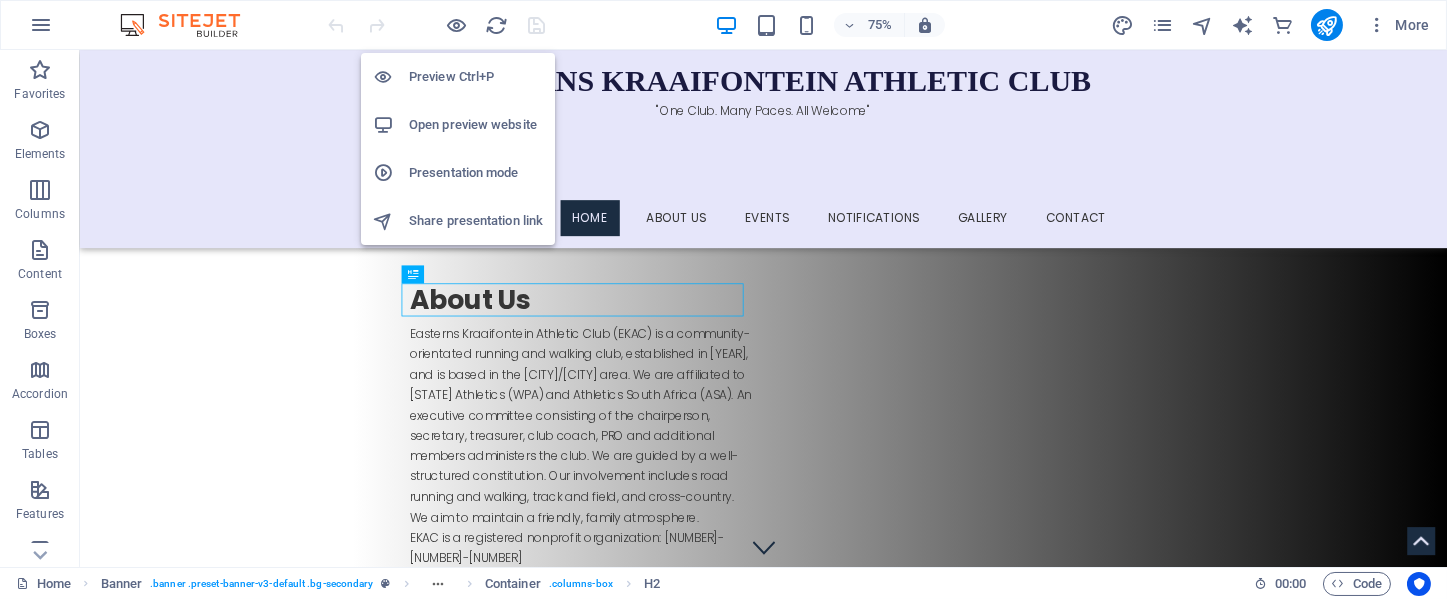 click on "Preview Ctrl+P" at bounding box center (476, 77) 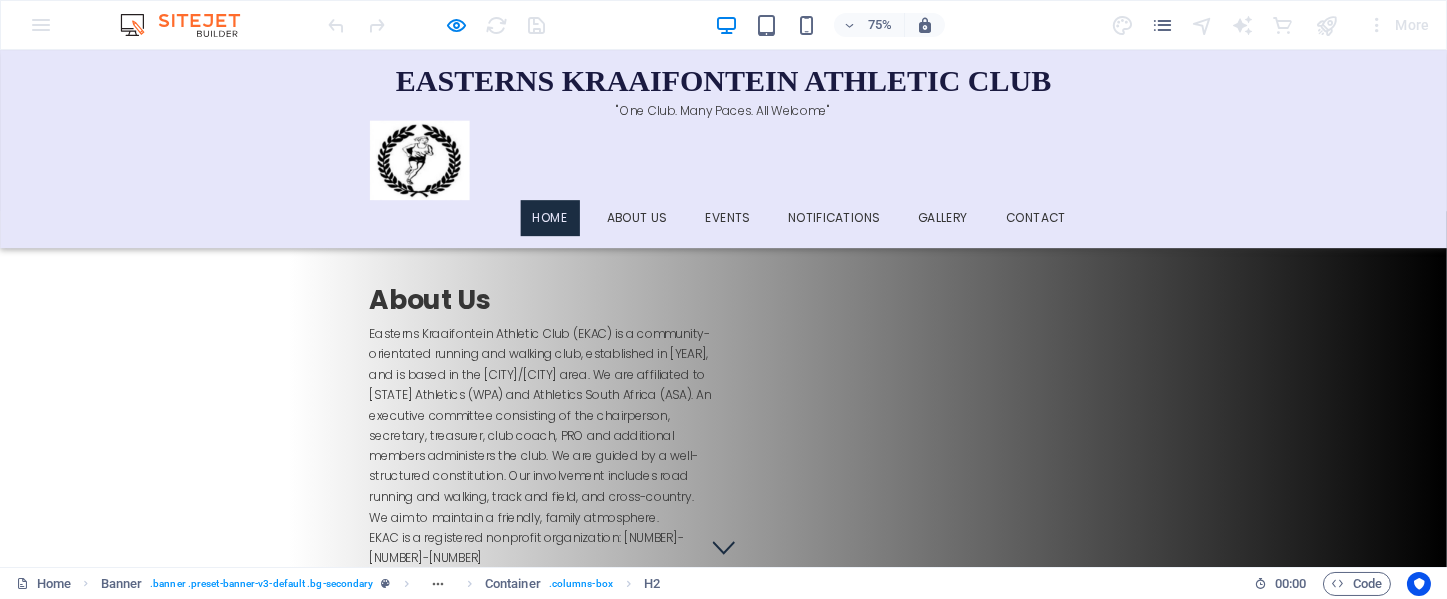click on "About Us Easterns Kraaifontein Athletic Club (EKAC) is a community-orientated running and walking club, established in [YEAR], and is based in the [CITY]/[CITY] area. We are affiliated to [STATE] Athletics (WPA) and Athletics South Africa (ASA). An executive committee consisting of the chairperson, secretary, treasurer, club coach, PRO and additional members administers the club. We are guided by a well-structured constitution. Our involvement includes road running and walking, track and field, and cross-country. We aim to maintain a friendly, family atmosphere. EKAC is a registered nonprofit organization: [NUMBER]-[NUMBER]-[NUMBER]" at bounding box center [964, 888] 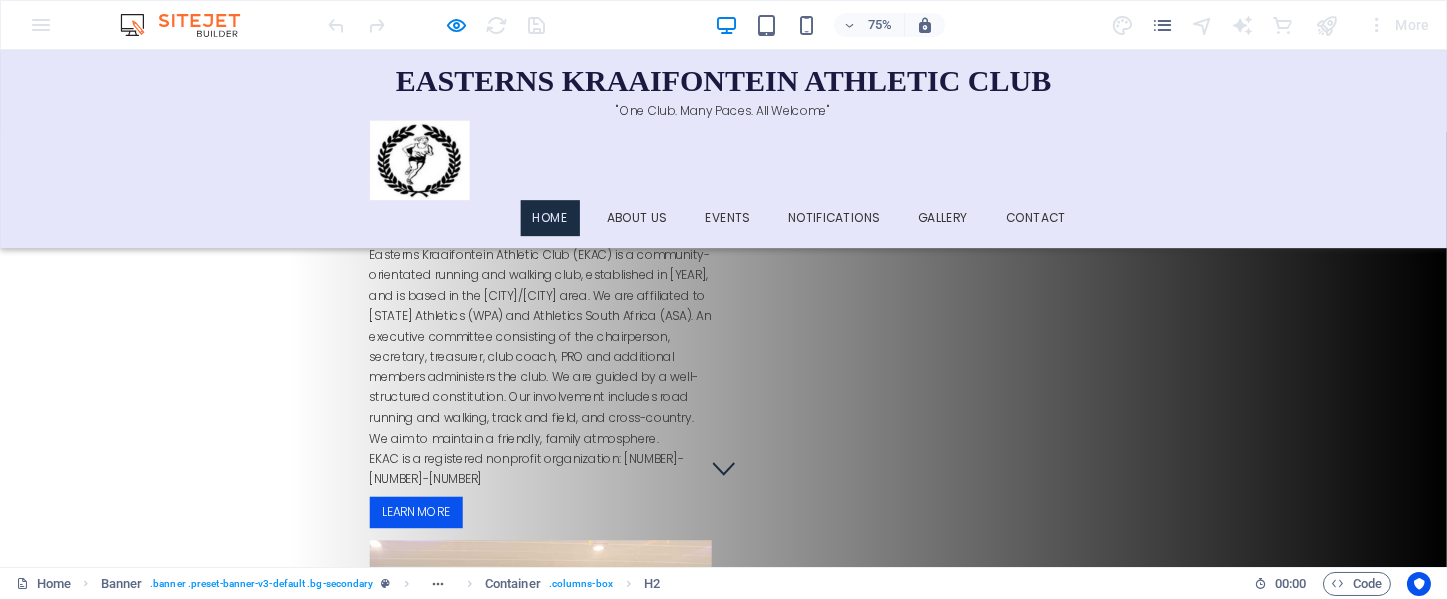 scroll, scrollTop: 159, scrollLeft: 0, axis: vertical 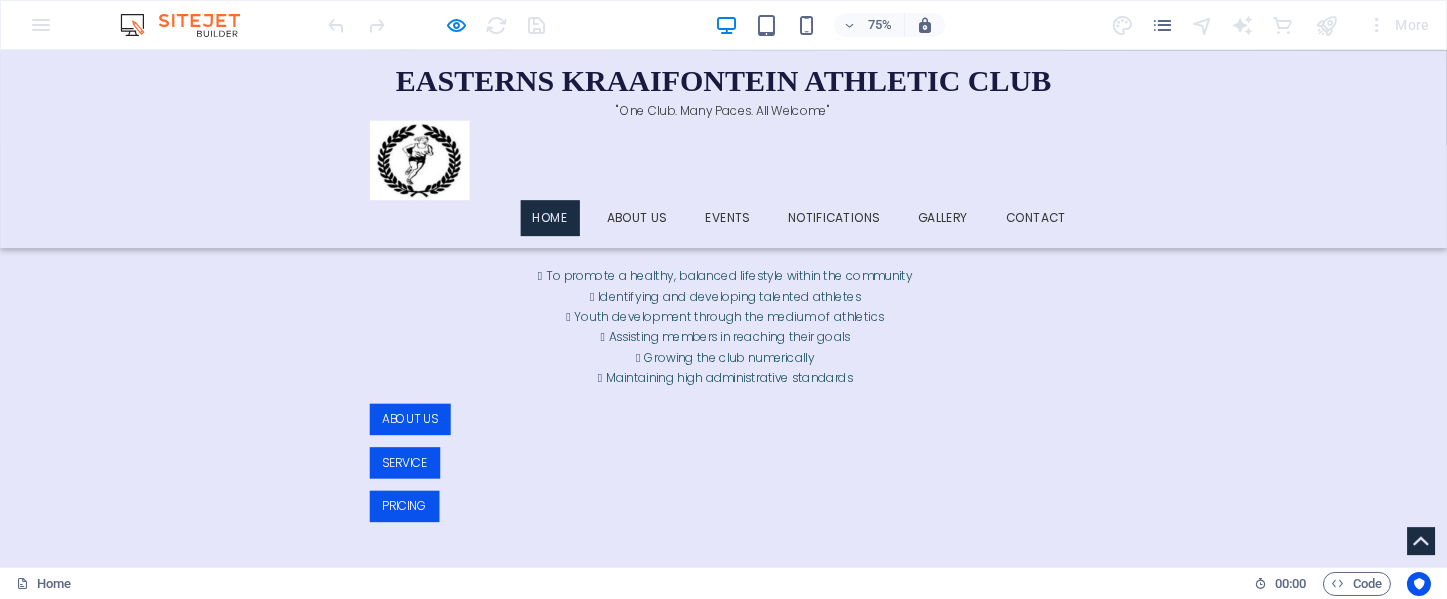 click at bounding box center (965, 956) 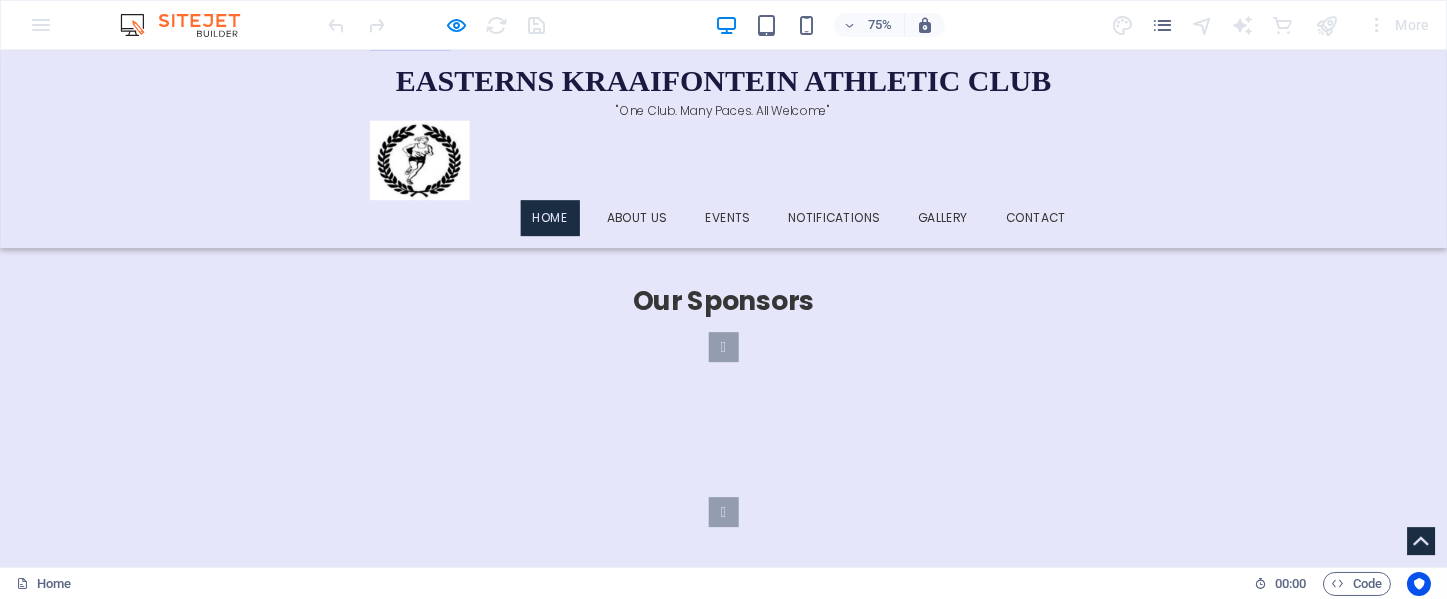 scroll, scrollTop: 1789, scrollLeft: 0, axis: vertical 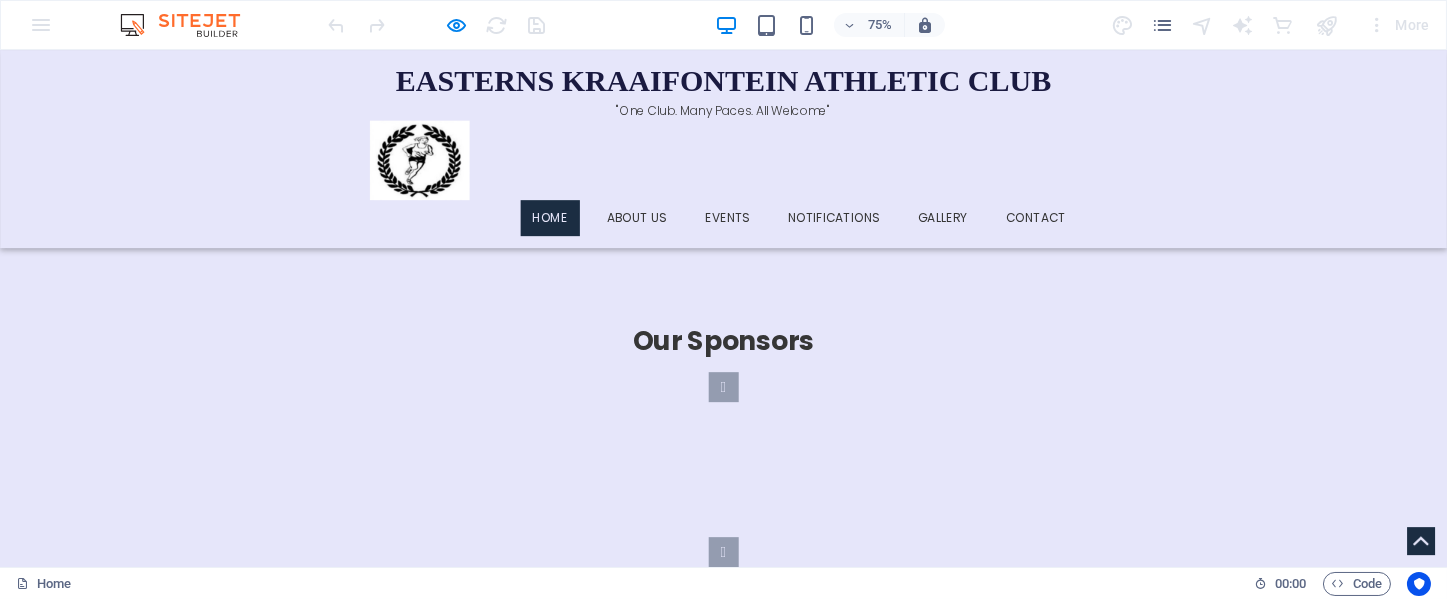 click on "EASTERNS KRAAIFONTEIN ATHLETIC CLUB "One Club. Many Paces. All Welcome" Home About us Events Service Detail NOTIFICATIONS GALLERY Contact" at bounding box center [964, 182] 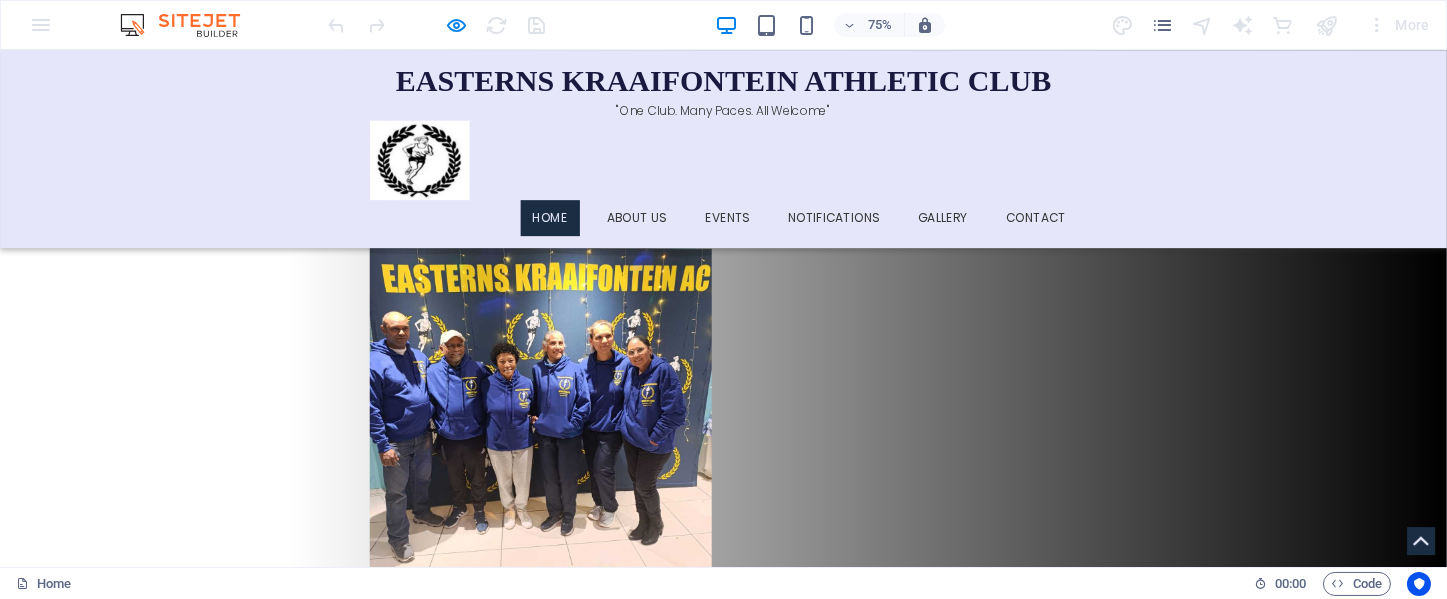 scroll, scrollTop: 0, scrollLeft: 0, axis: both 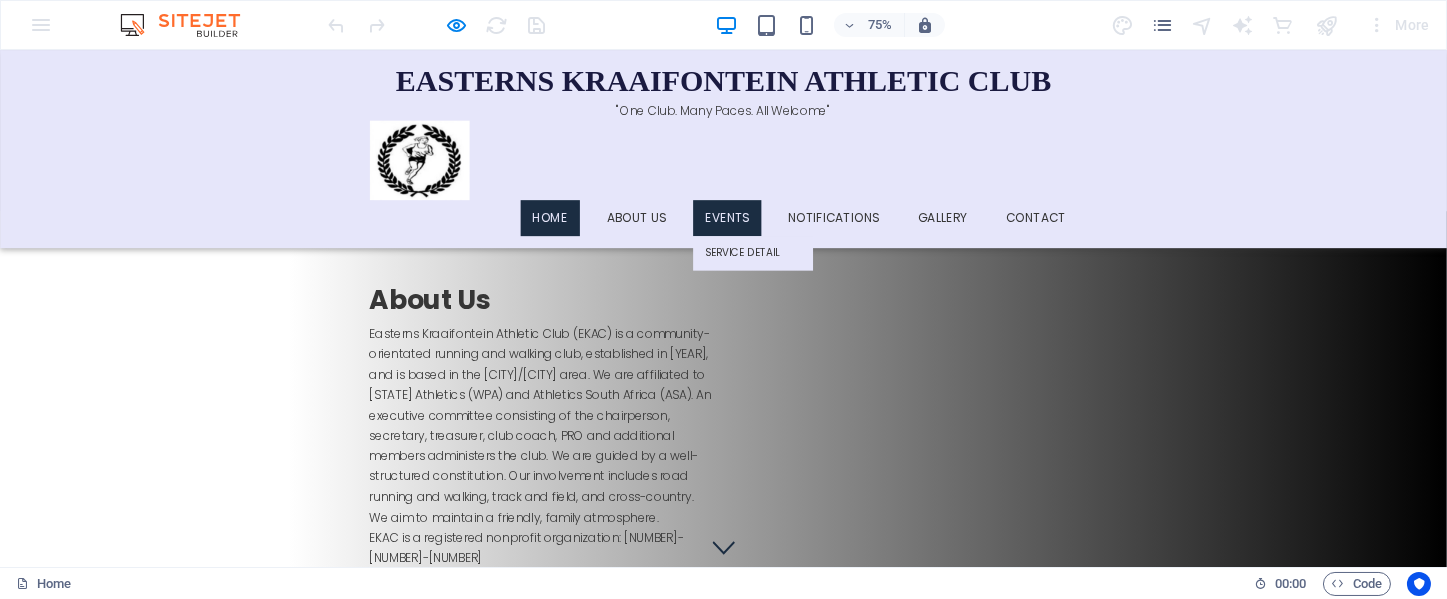 click on "Events" at bounding box center [969, 274] 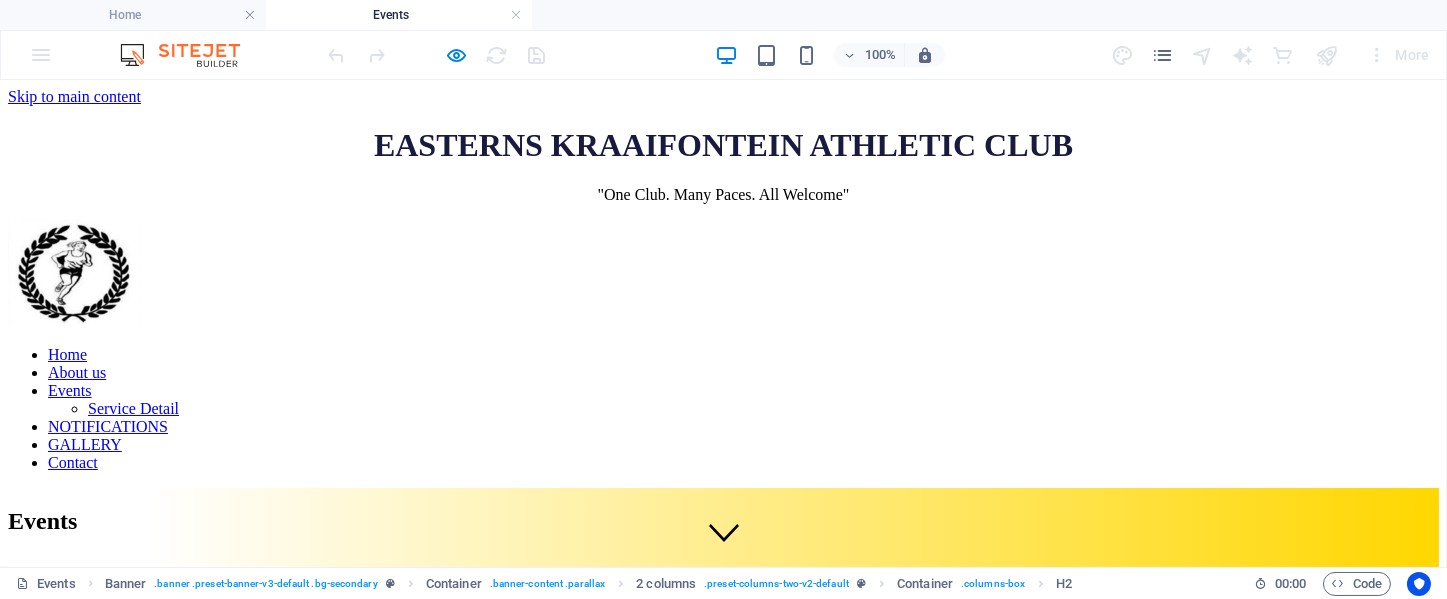 scroll, scrollTop: 0, scrollLeft: 0, axis: both 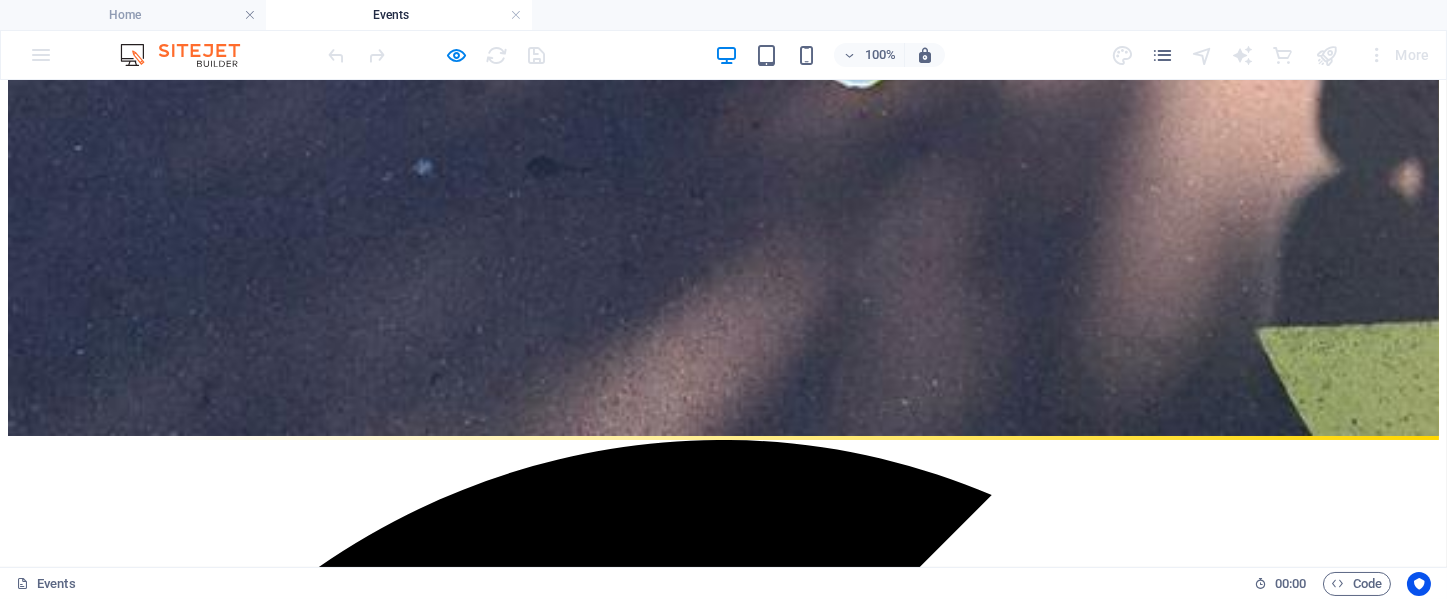 click on "Home About us Events Service Detail NOTIFICATIONS GALLERY Contact" at bounding box center (723, -1724) 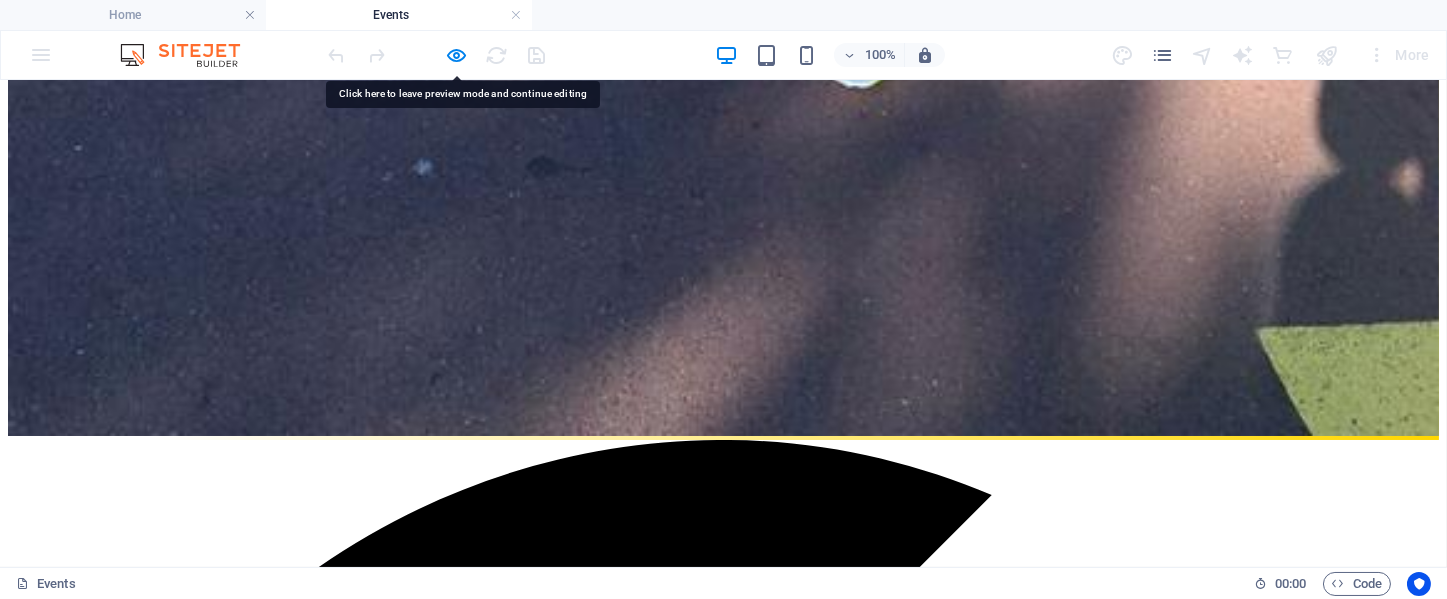 click on "Home About us Events Service Detail NOTIFICATIONS GALLERY Contact" at bounding box center [723, -1724] 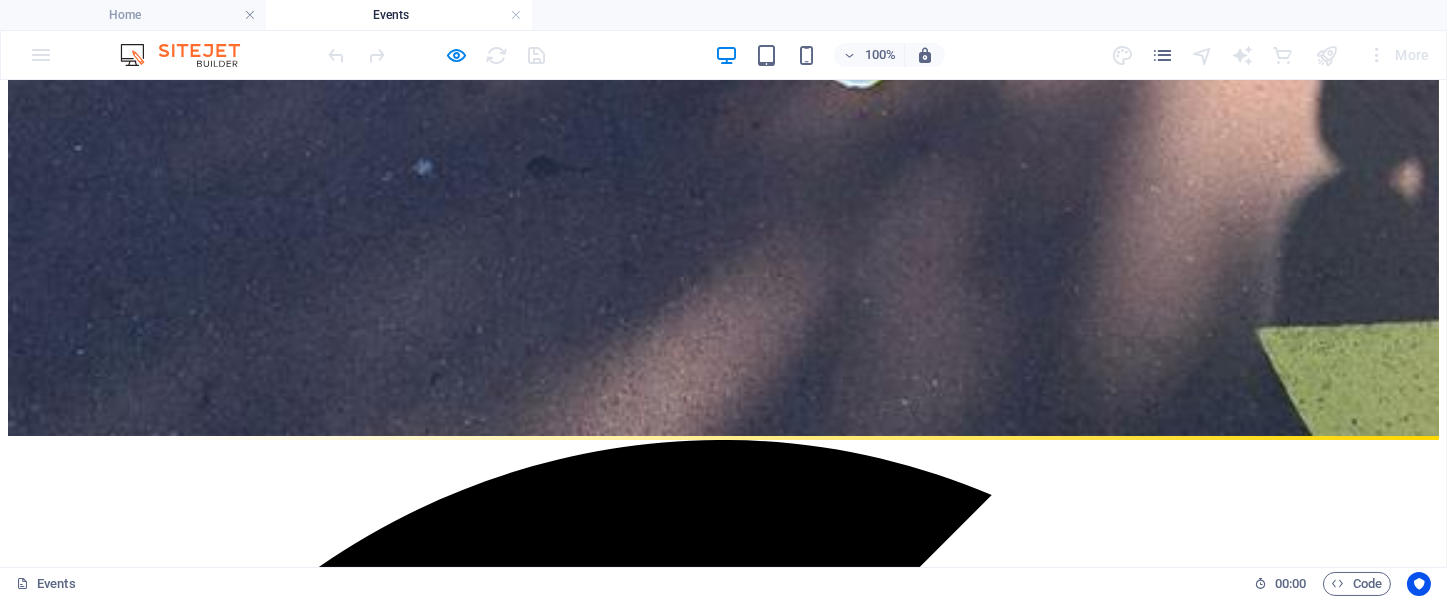 click on "EASTERNS KRAAIFONTEIN ATHLETIC CLUB "One Club. Many Paces. All Welcome" Home About us Events Service Detail NOTIFICATIONS GALLERY Contact" at bounding box center [723, -1826] 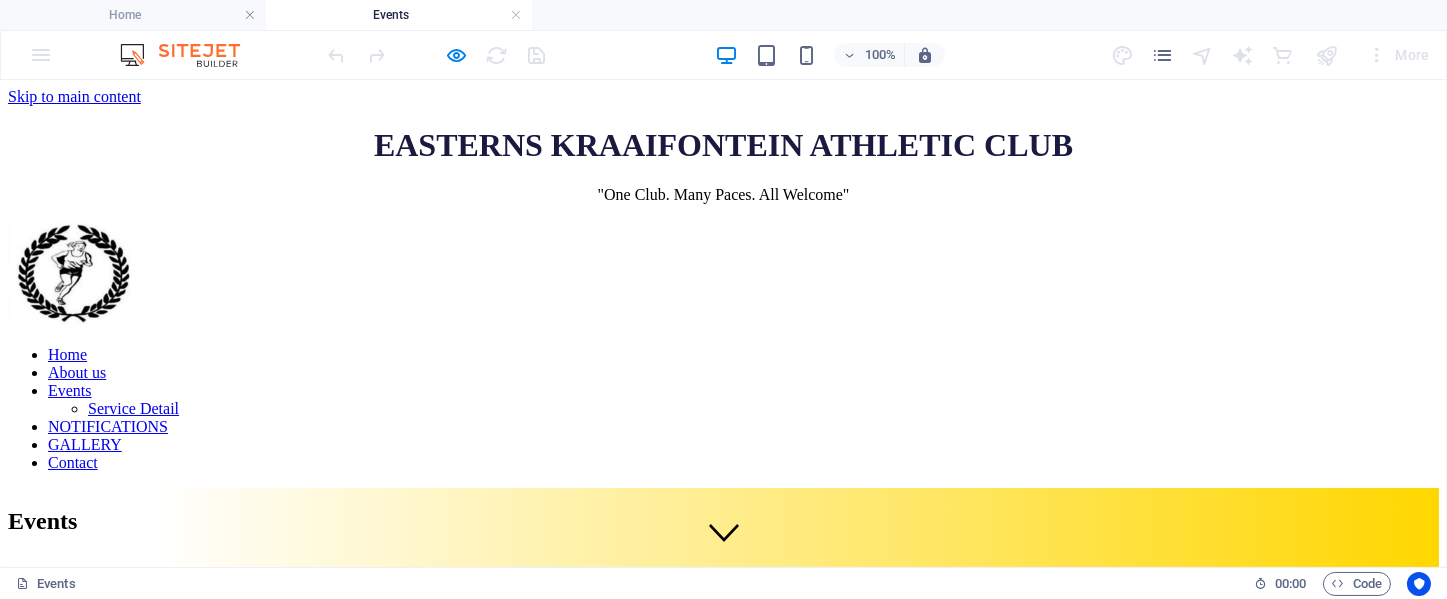 scroll, scrollTop: 0, scrollLeft: 0, axis: both 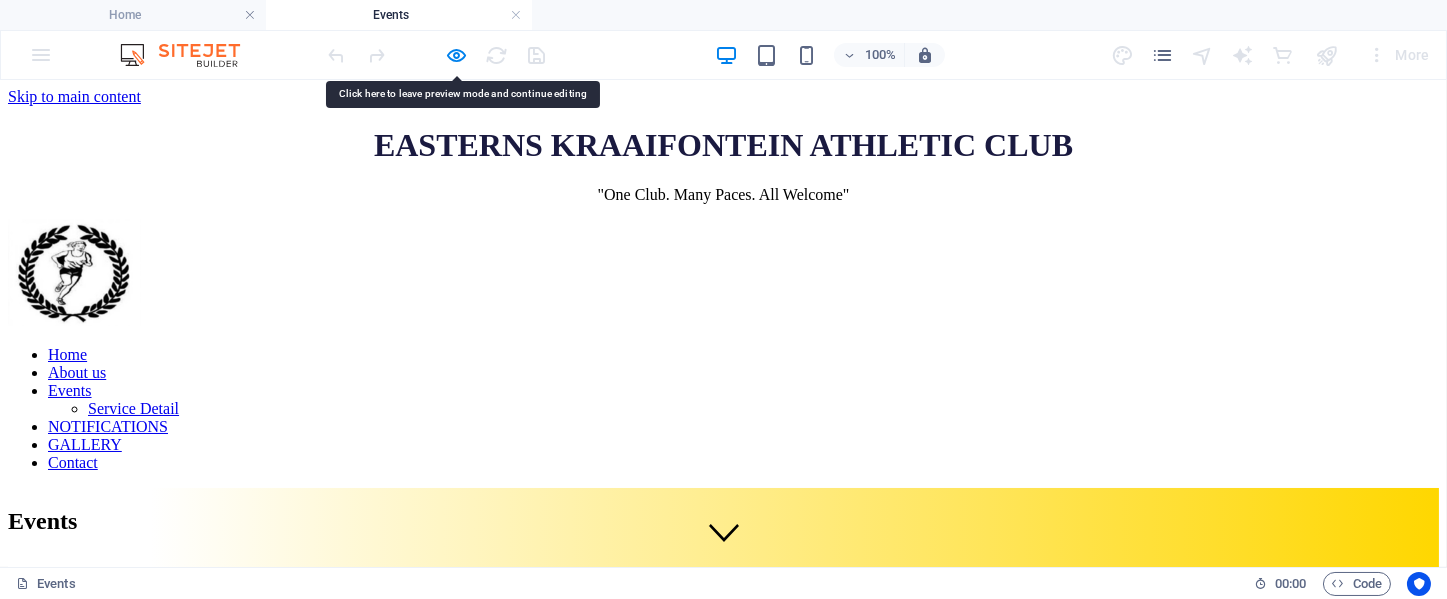 click on "Home About us Events Service Detail NOTIFICATIONS GALLERY Contact" at bounding box center [723, 409] 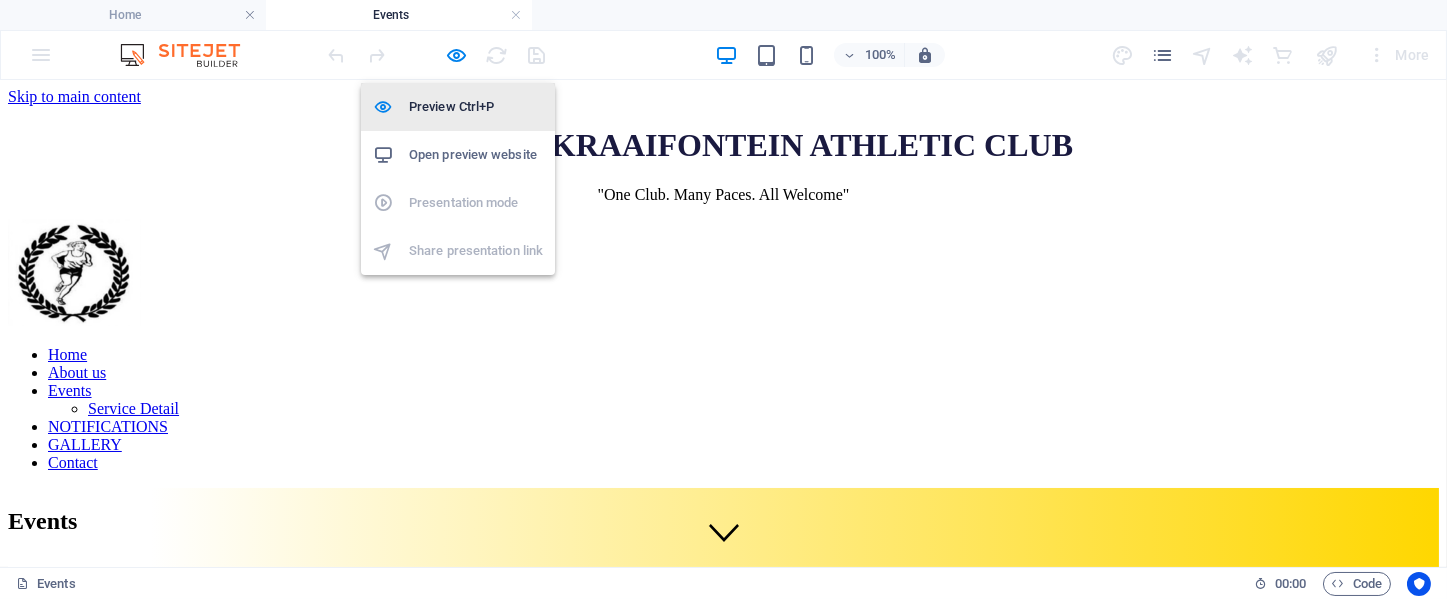 click on "Preview Ctrl+P" at bounding box center (476, 107) 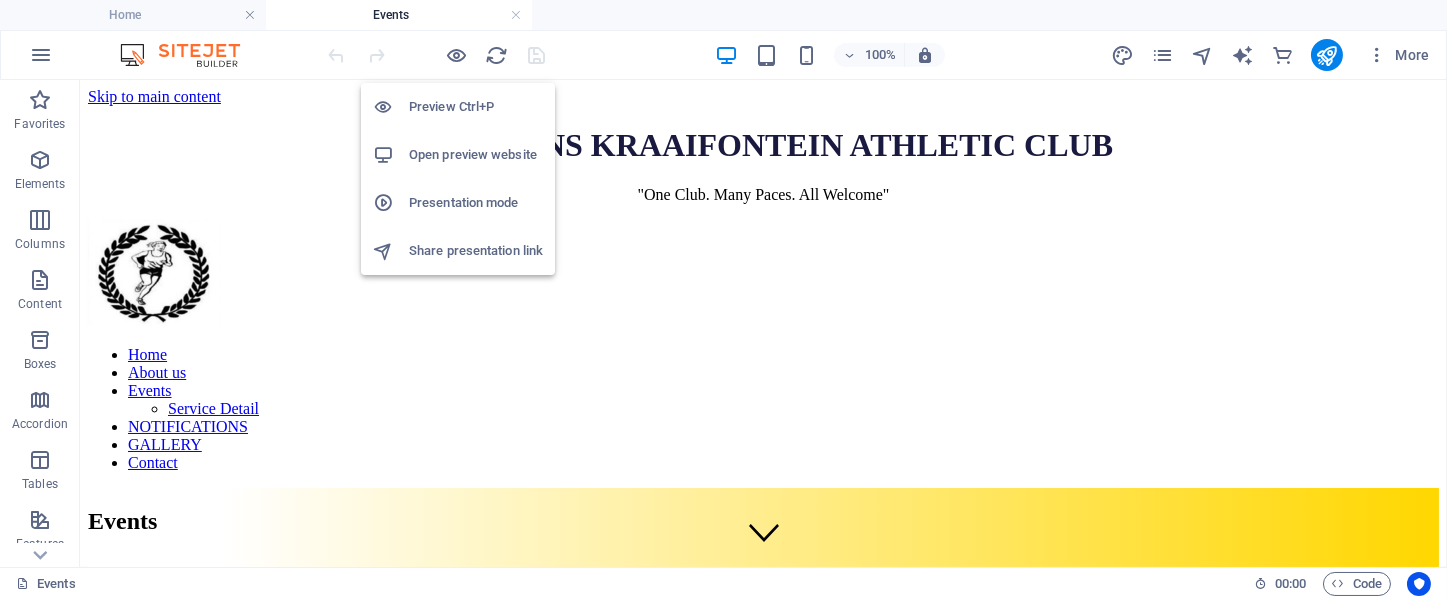click on "Preview Ctrl+P" at bounding box center [476, 107] 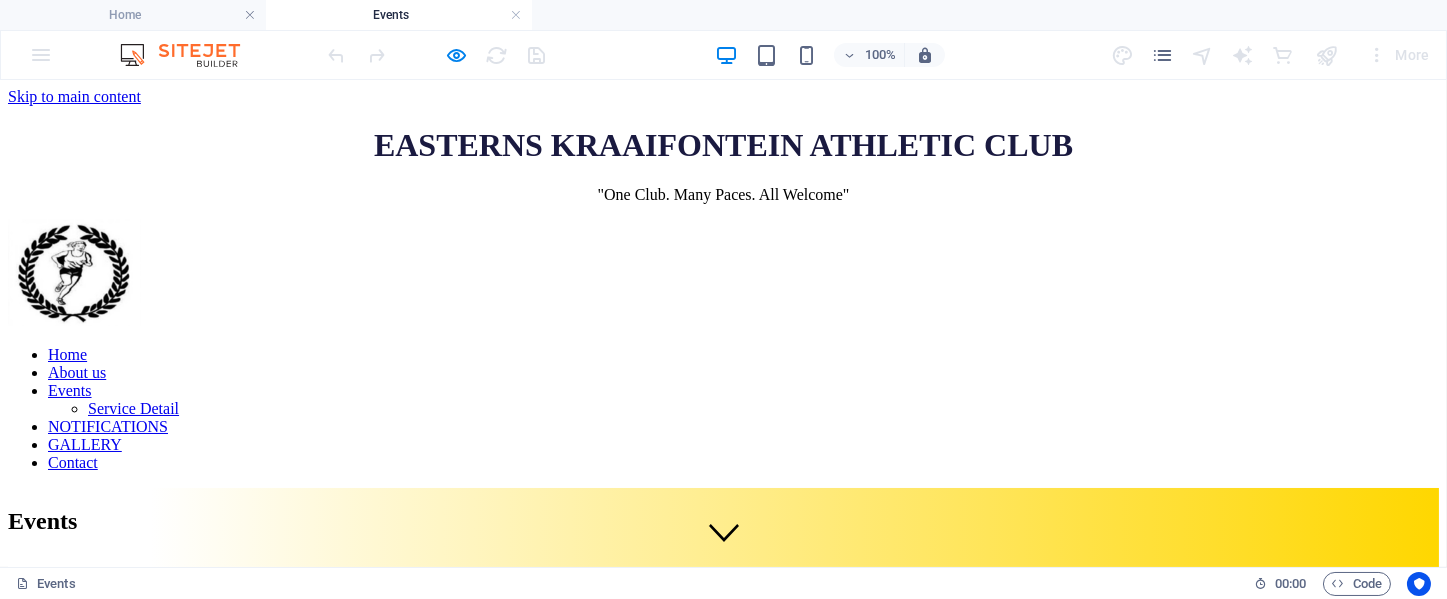 click on "NOTIFICATIONS" at bounding box center [108, 426] 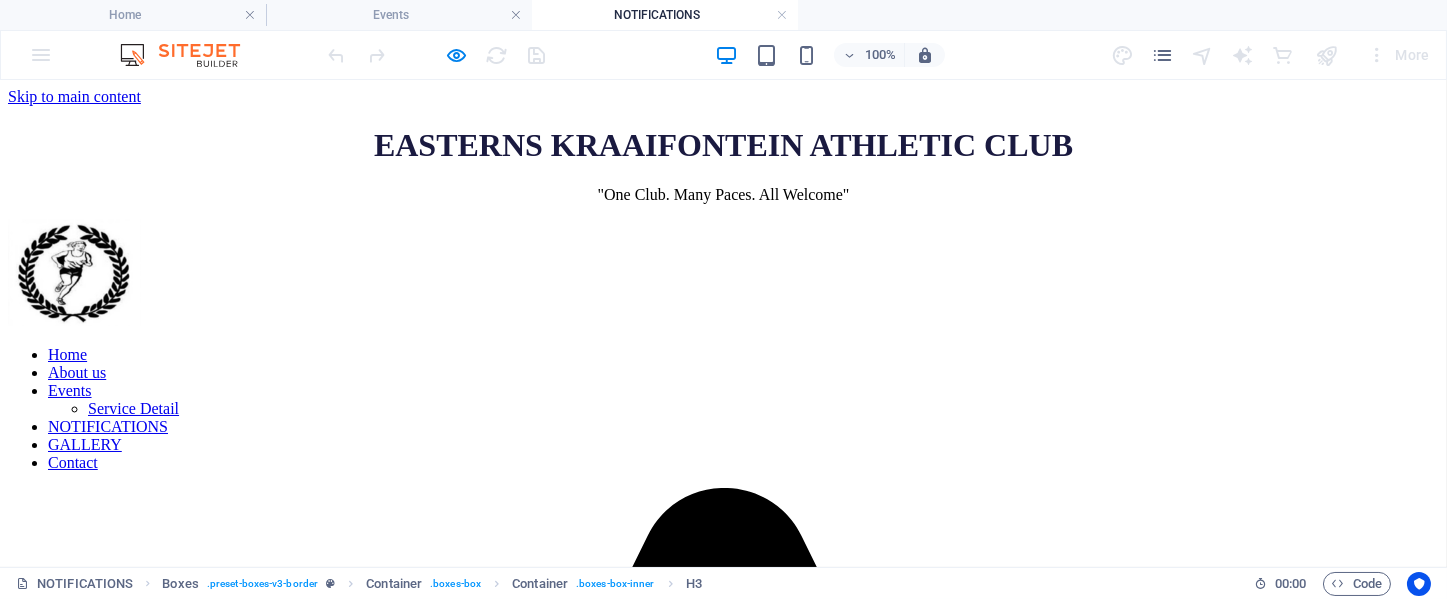 scroll, scrollTop: 0, scrollLeft: 0, axis: both 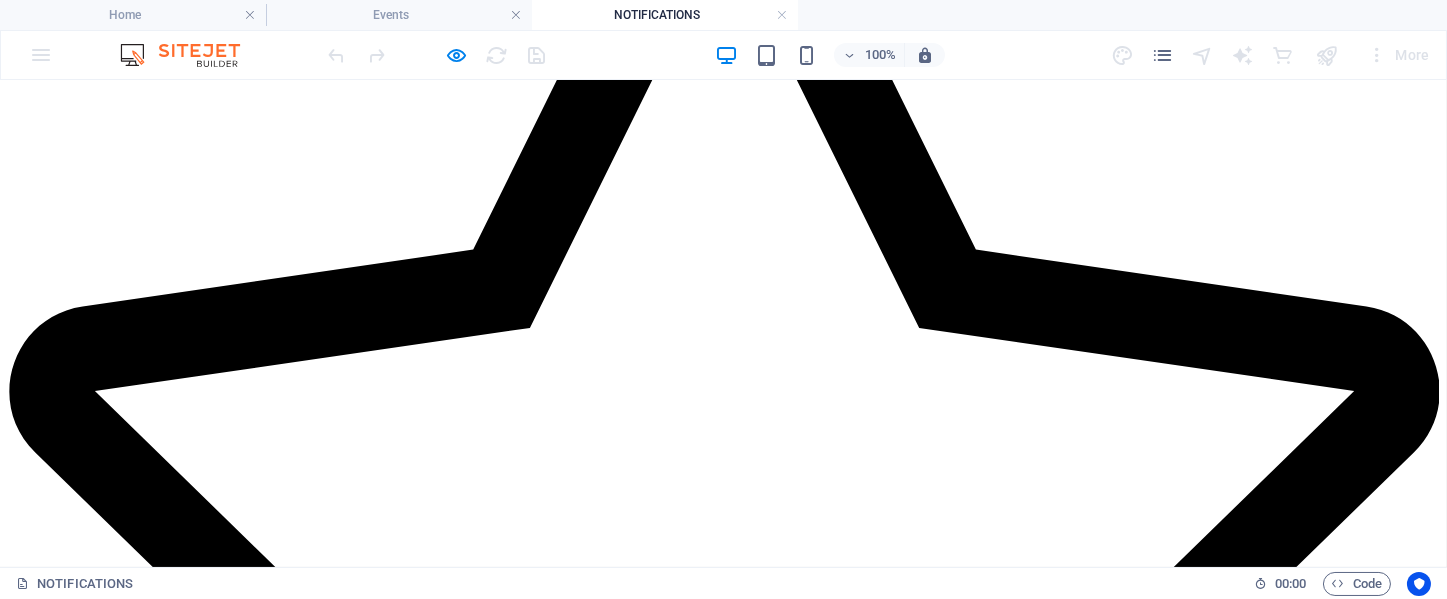 click on "Home About us Events Service Detail NOTIFICATIONS GALLERY Contact" at bounding box center [723, -231] 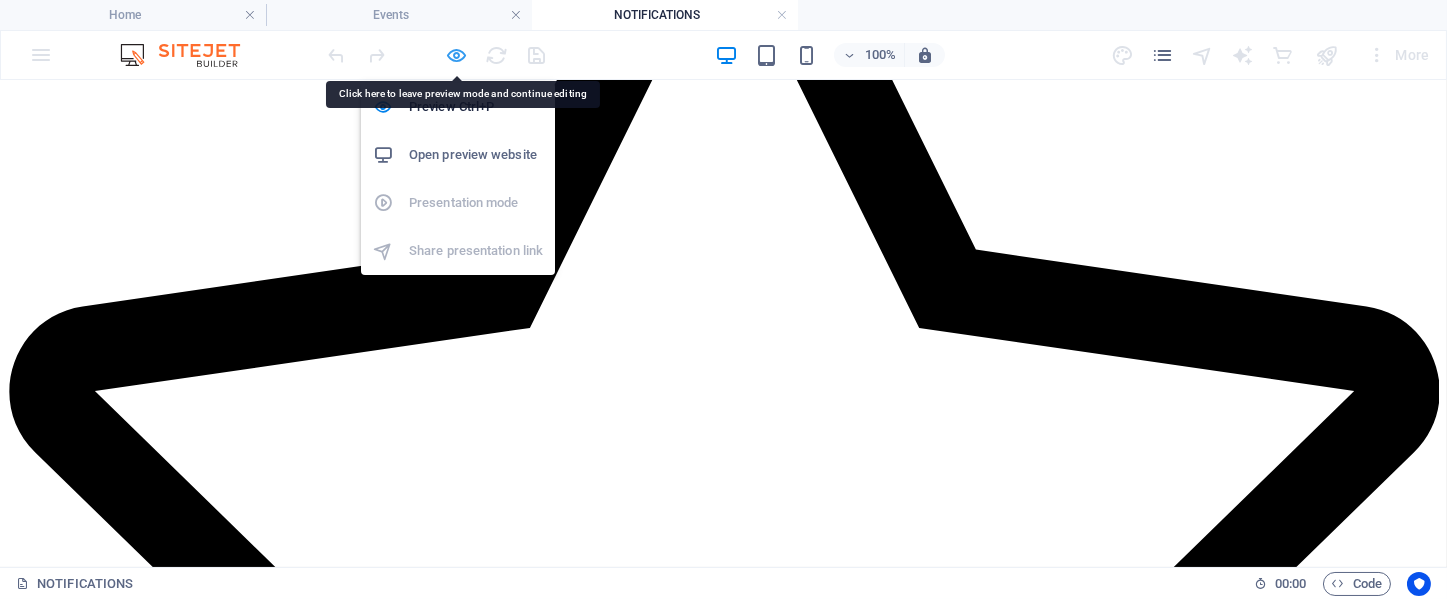 click at bounding box center [457, 55] 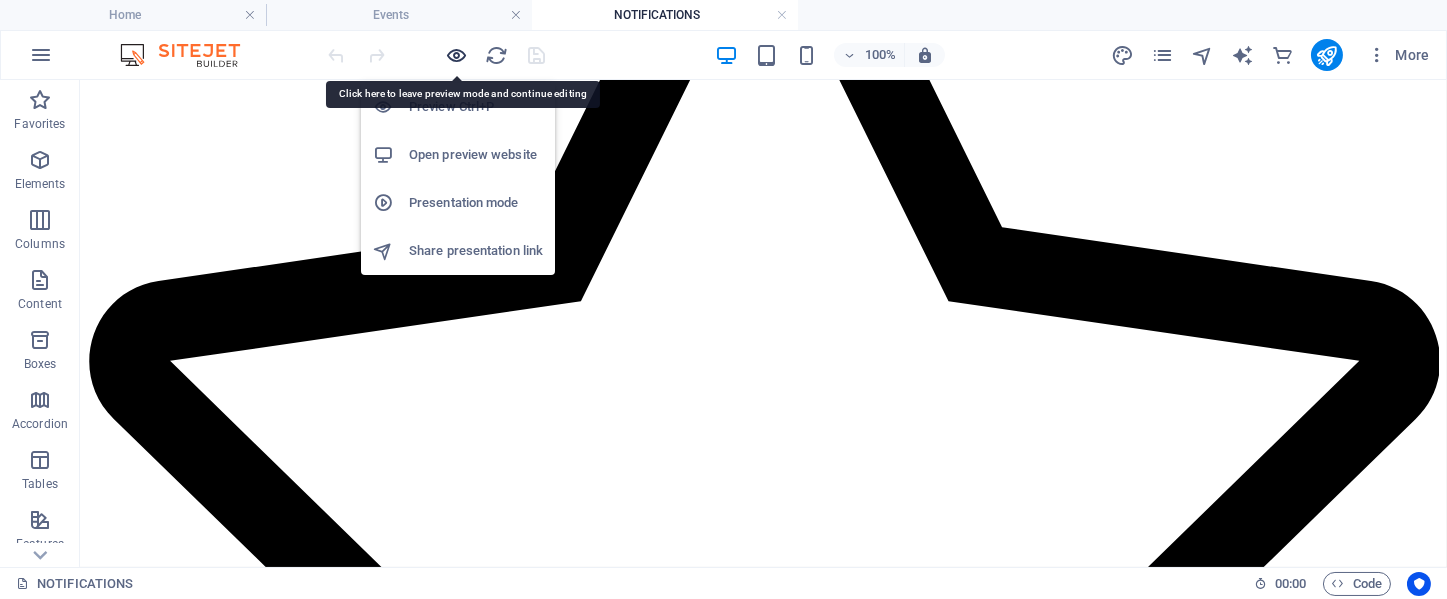 click at bounding box center (457, 55) 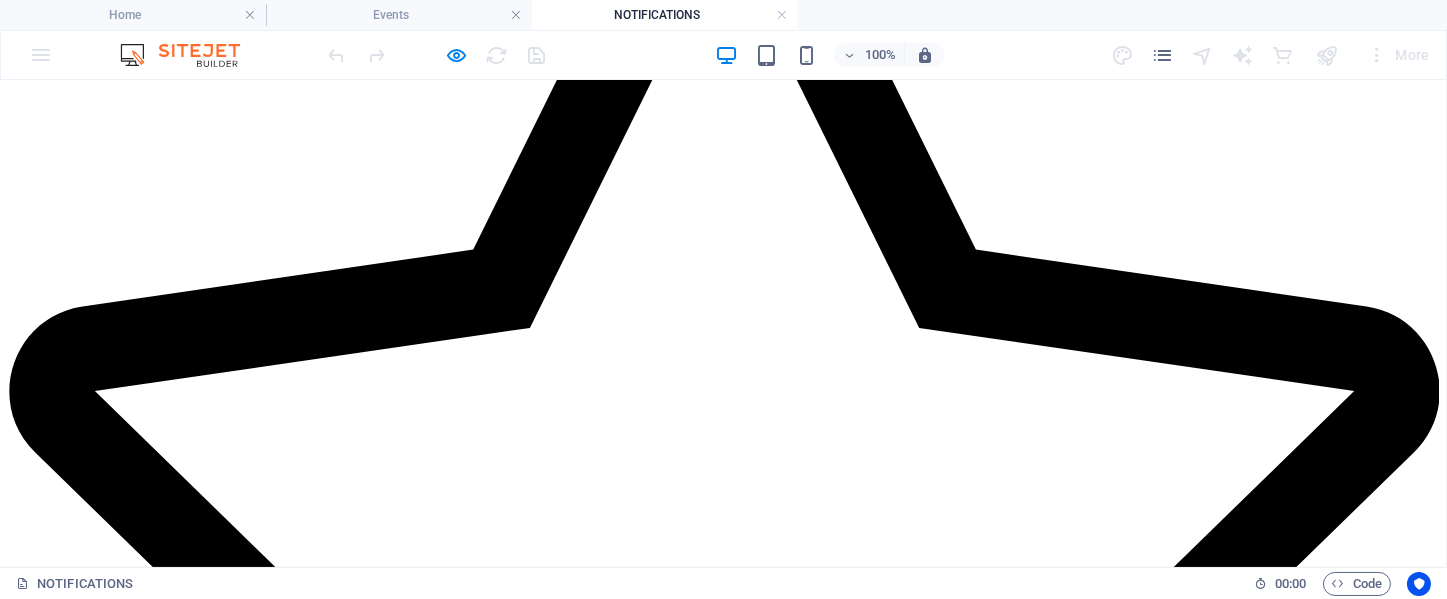 click on "GALLERY" at bounding box center [85, -196] 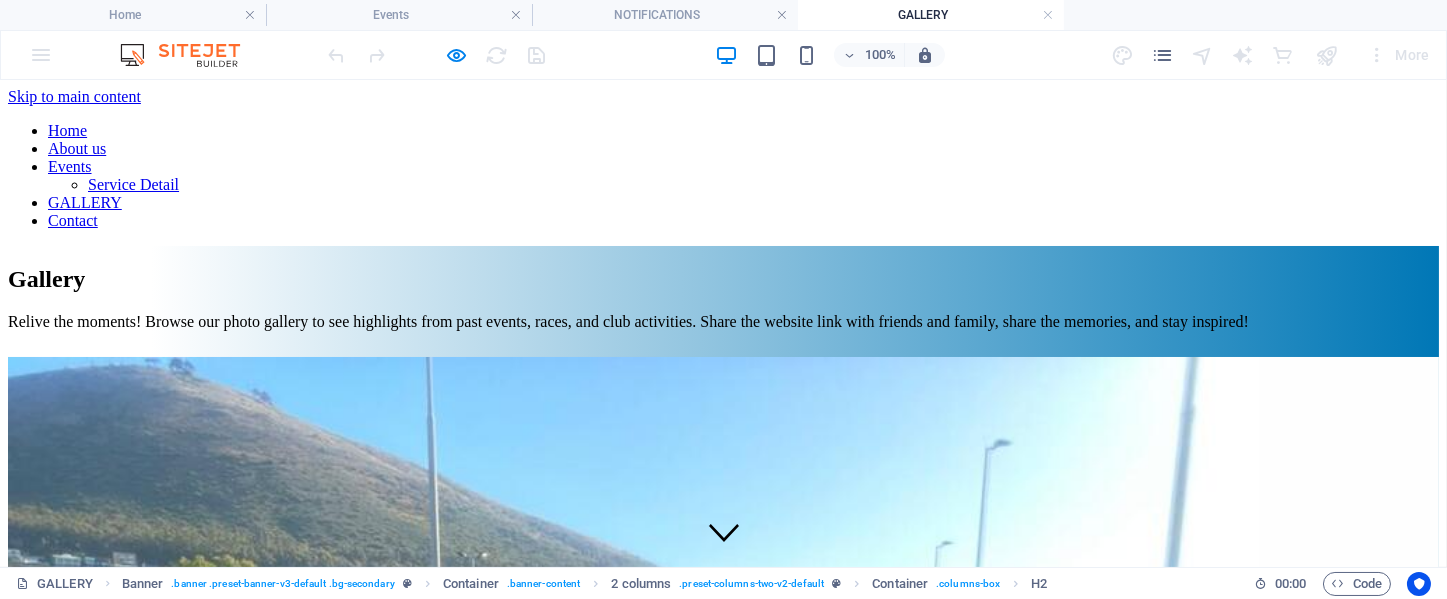scroll, scrollTop: 53, scrollLeft: 0, axis: vertical 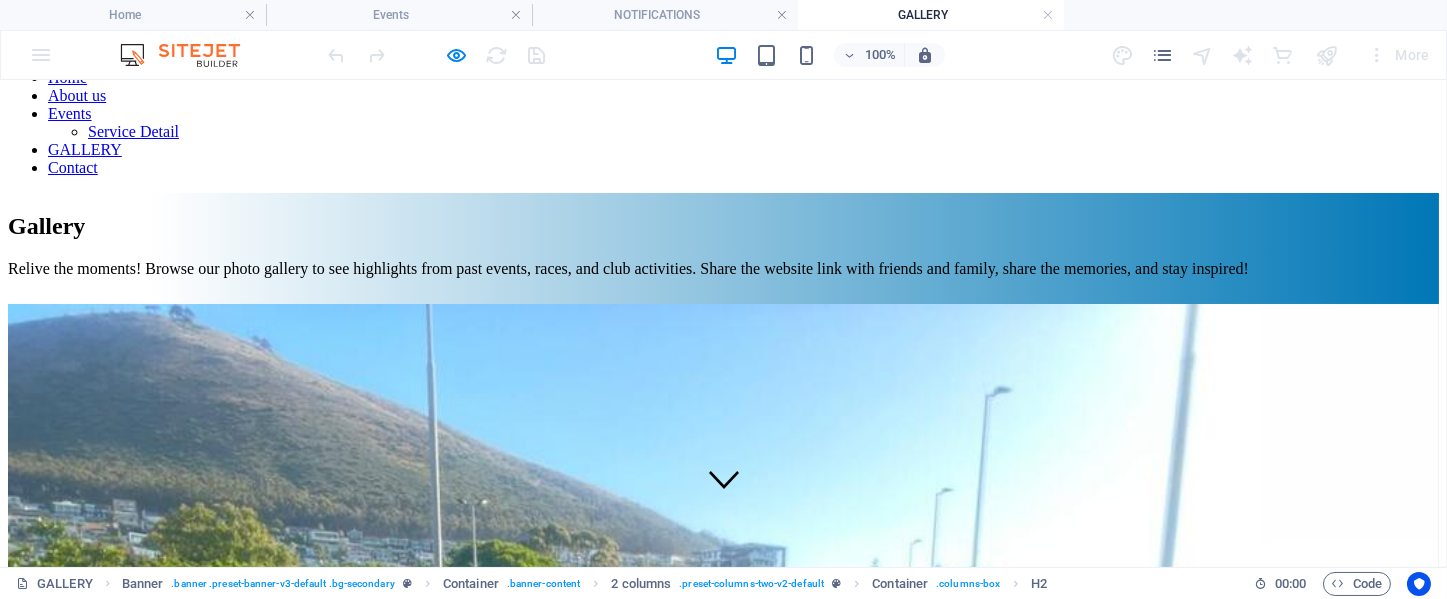 click on "Home About us Events Service Detail GALLERY Contact" at bounding box center (723, 123) 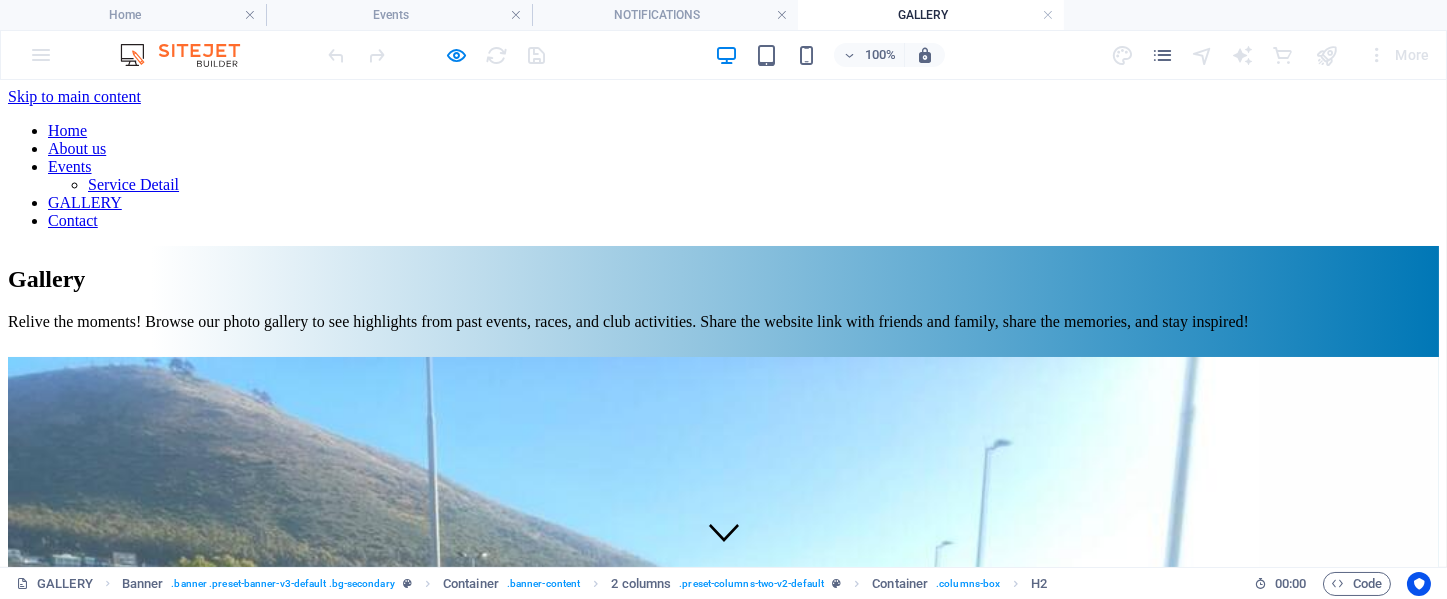 click on "Home About us Events Service Detail GALLERY Contact" at bounding box center [723, 176] 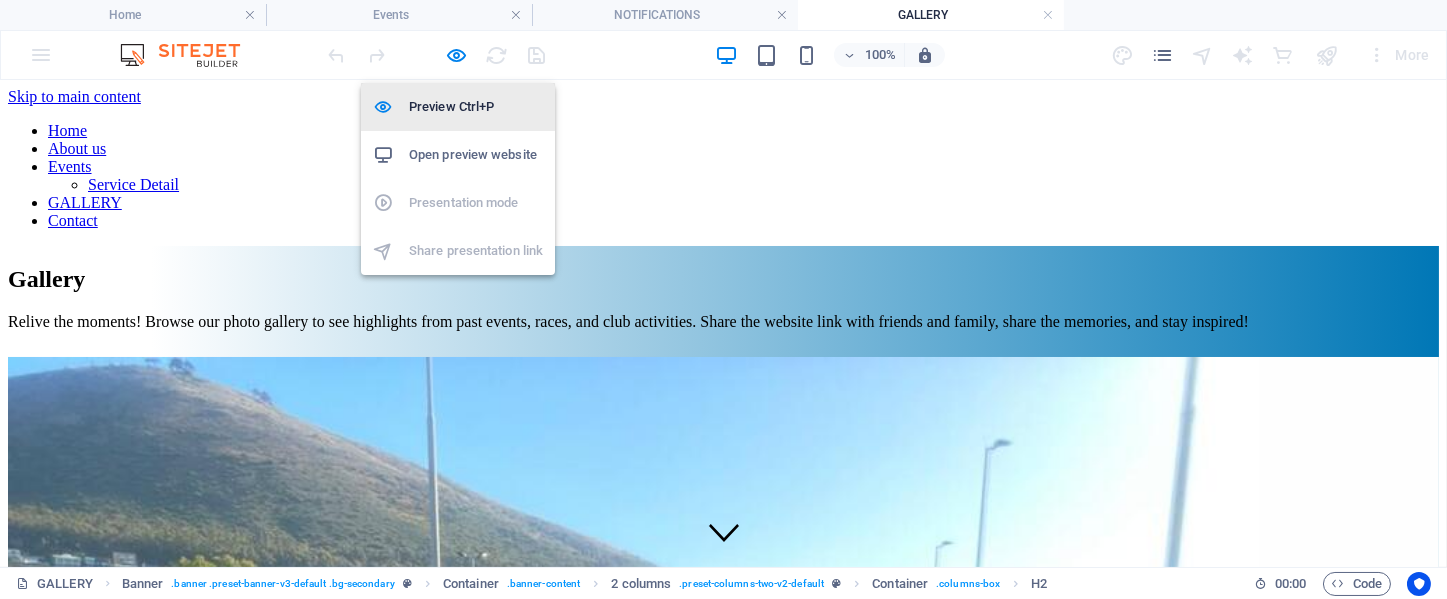 click on "Preview Ctrl+P" at bounding box center (476, 107) 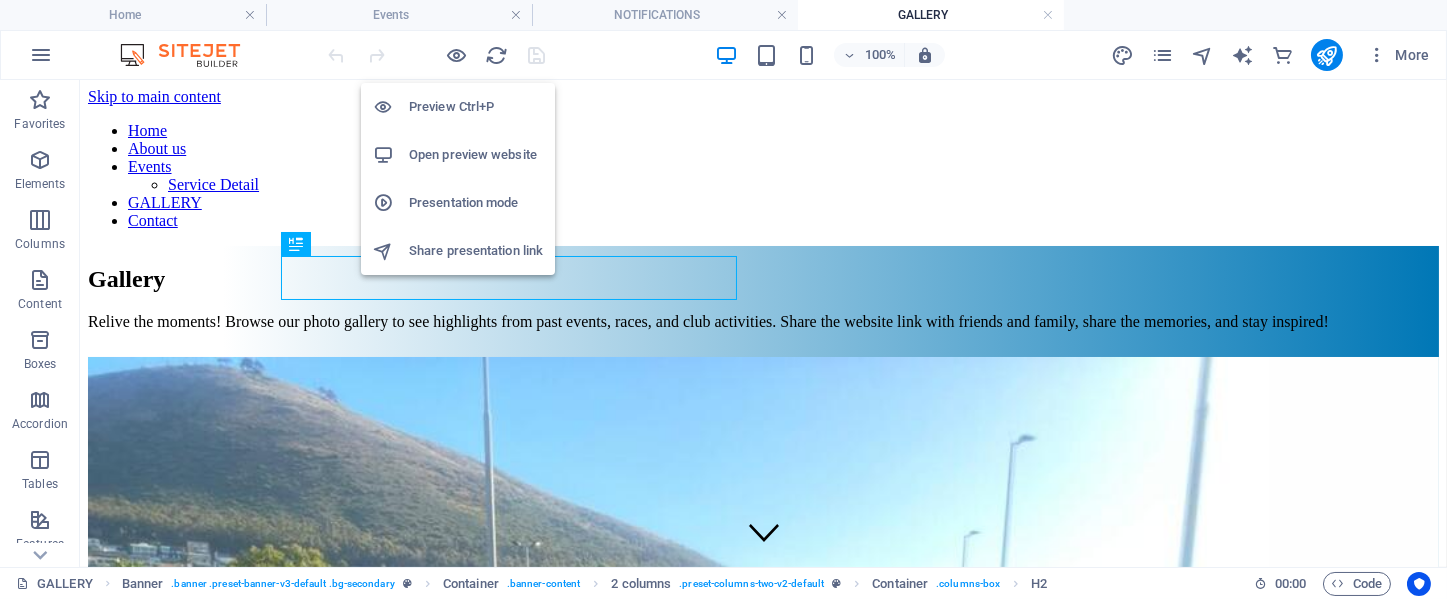 click on "Preview Ctrl+P" at bounding box center [476, 107] 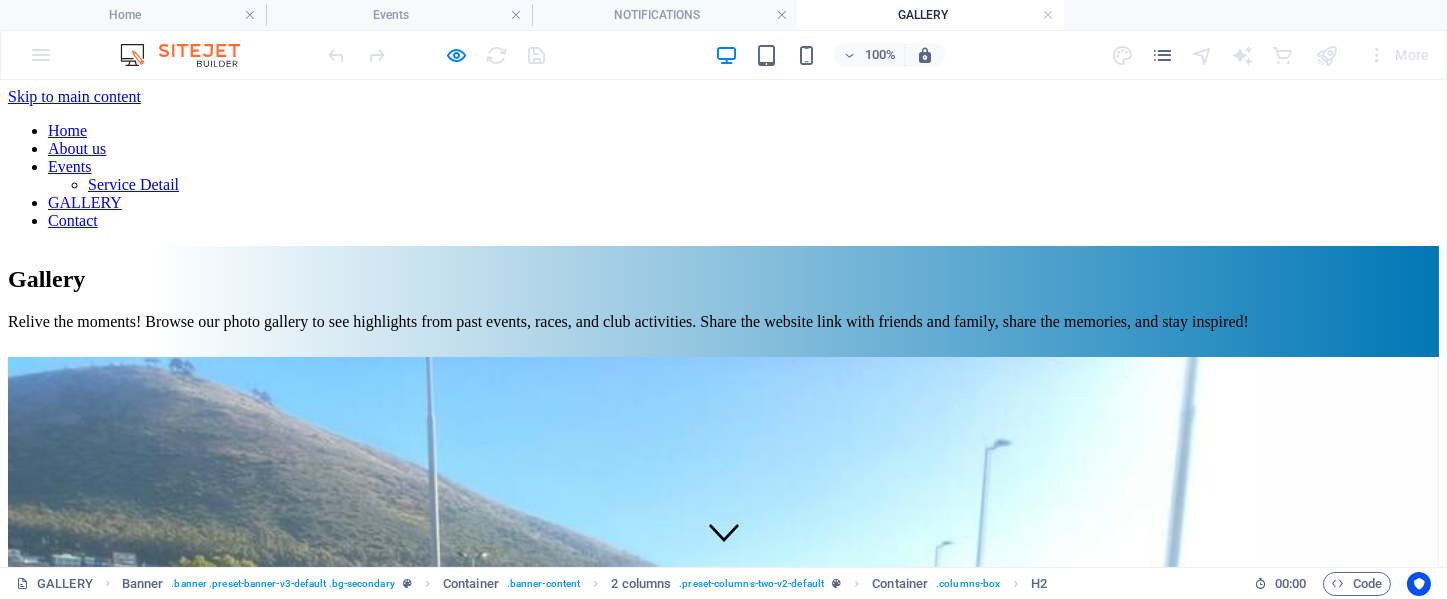 click on "Contact" at bounding box center (73, 220) 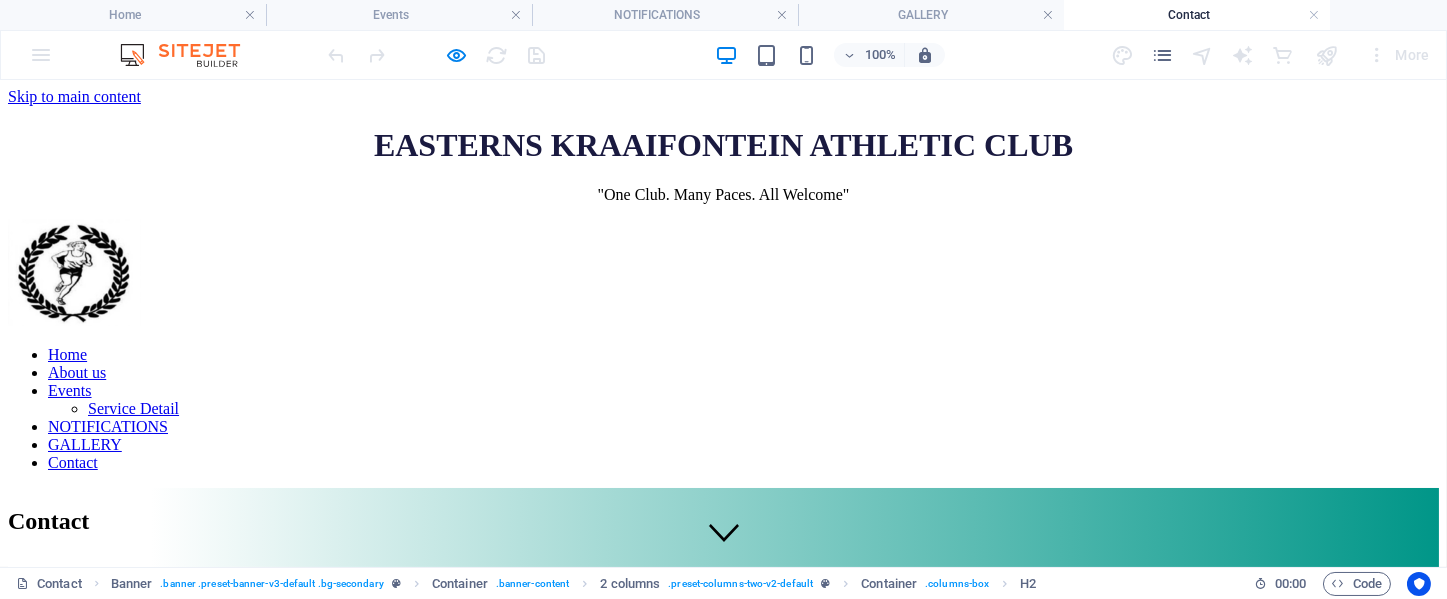 scroll, scrollTop: 0, scrollLeft: 0, axis: both 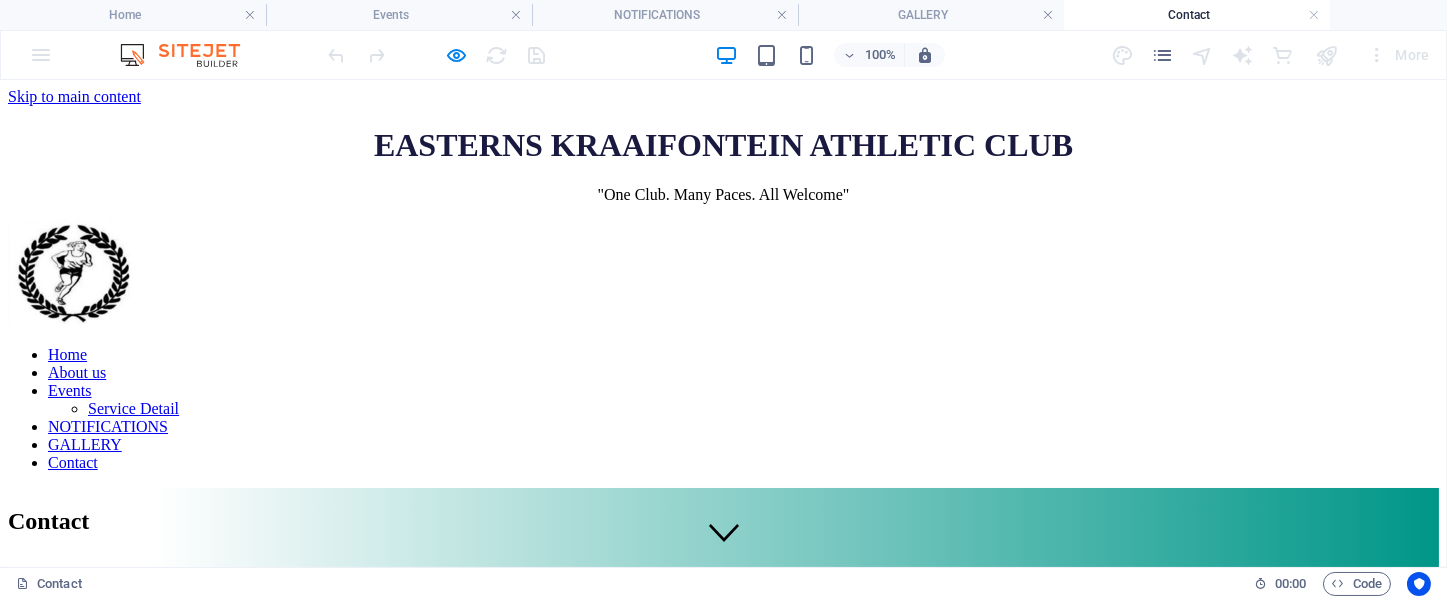 click on "Home About us Events Service Detail NOTIFICATIONS GALLERY Contact" at bounding box center [723, 409] 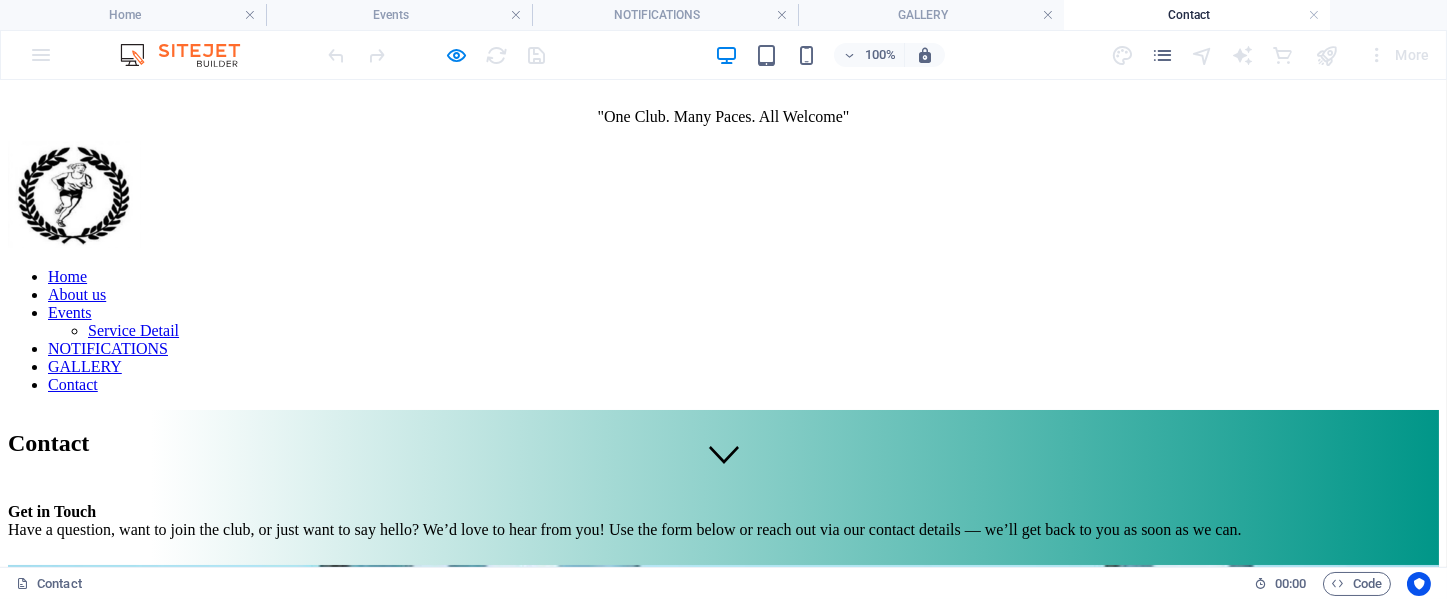 scroll, scrollTop: 64, scrollLeft: 0, axis: vertical 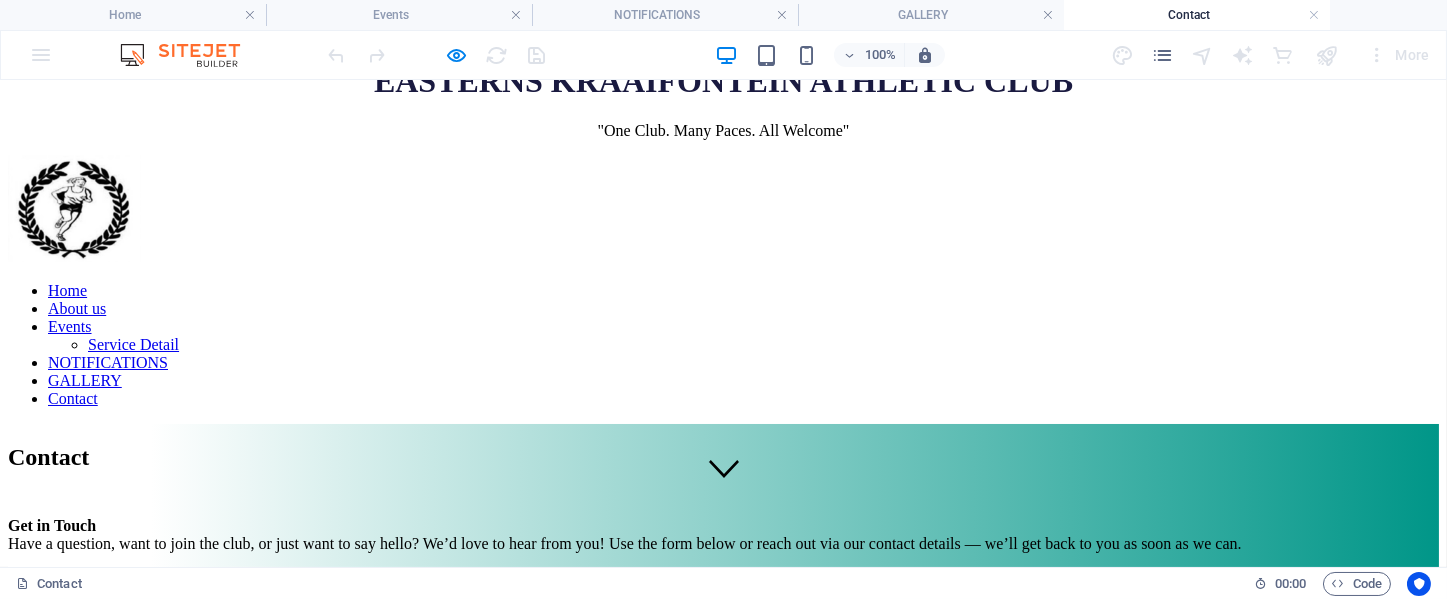click at bounding box center [723, 211] 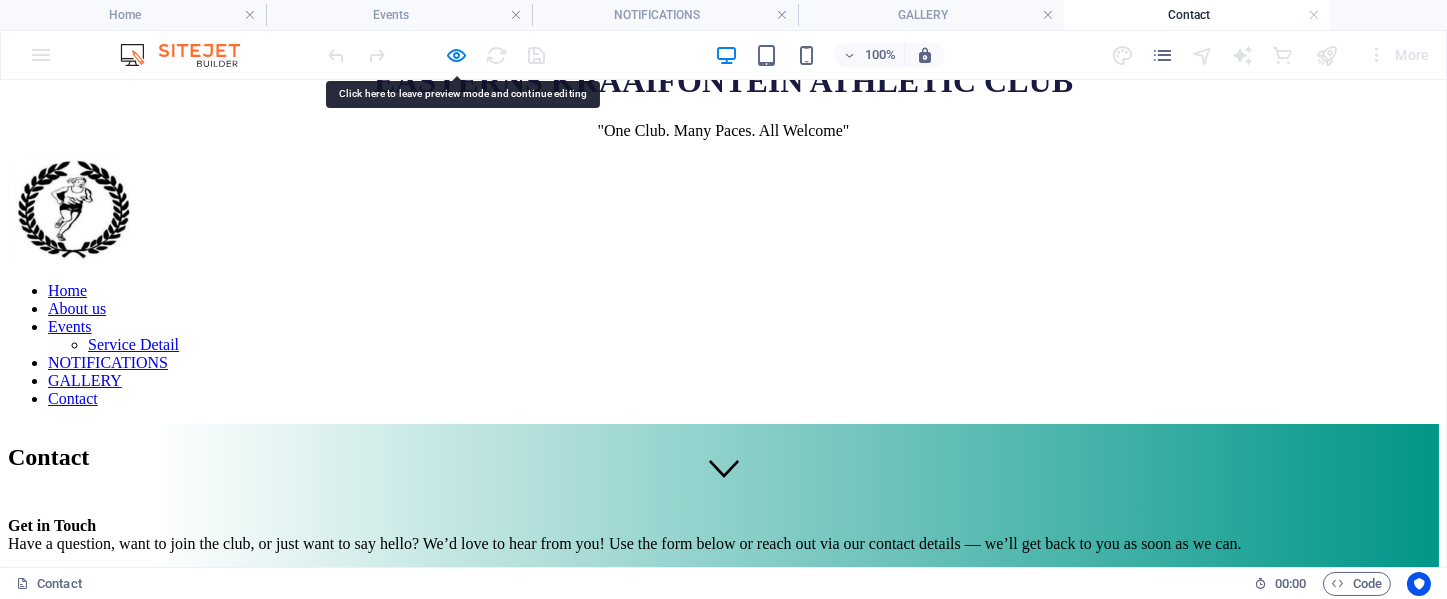 click at bounding box center [723, 211] 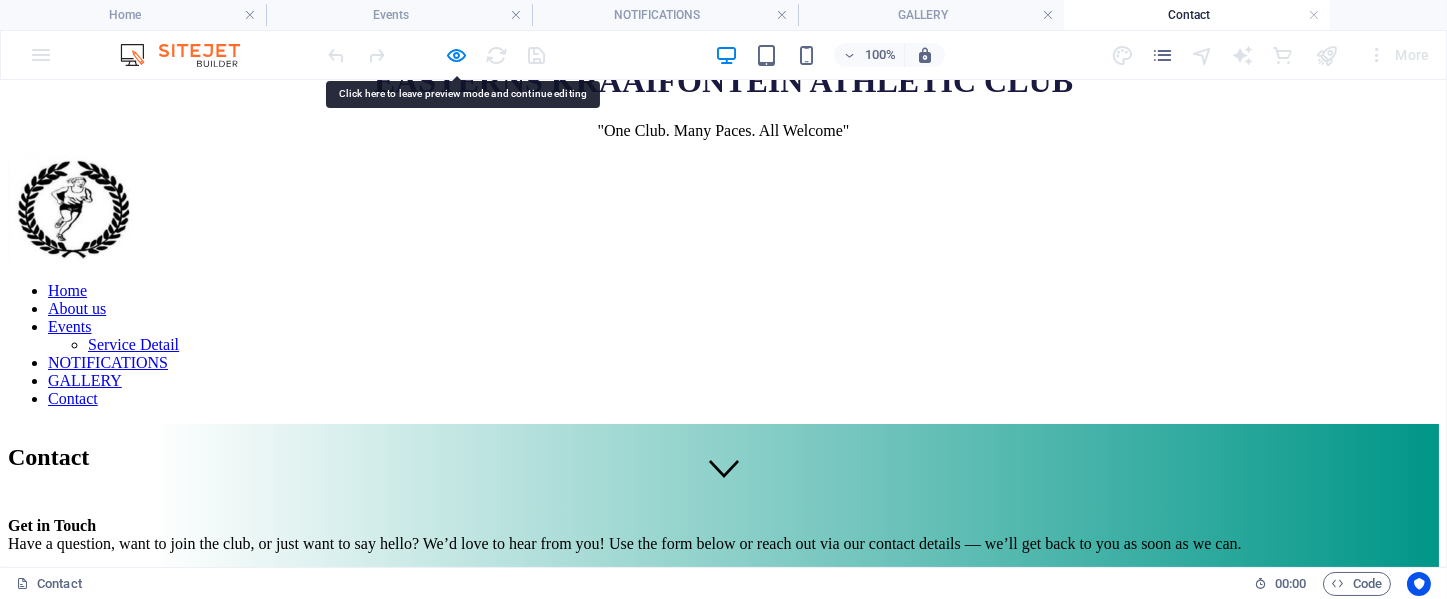 click at bounding box center [723, 211] 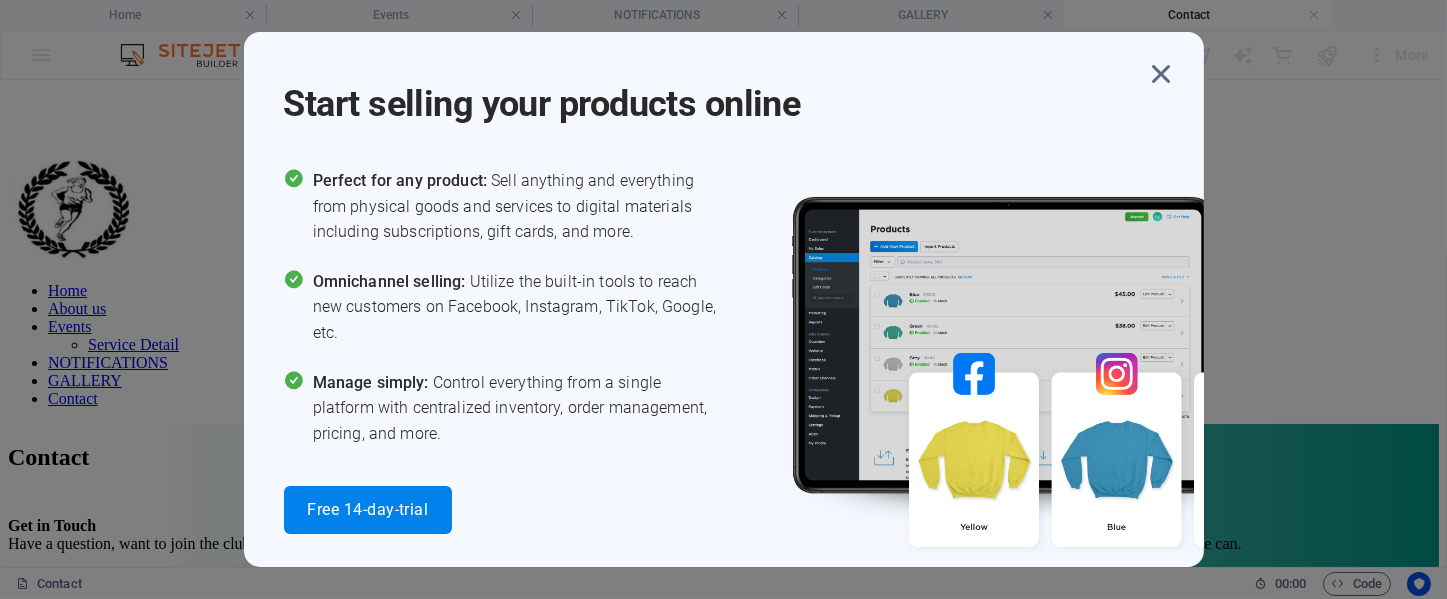 click on "Start selling your products online Perfect for any product:   Sell anything and everything from physical goods and services to digital materials including subscriptions, gift cards, and more. Omnichannel selling:   Utilize the built-in tools to reach new customers on Facebook, Instagram, TikTok, Google, etc. Manage simply:   Control everything from a single platform with centralized inventory, order management, pricing, and more. Free 14-day-trial" at bounding box center [724, 299] 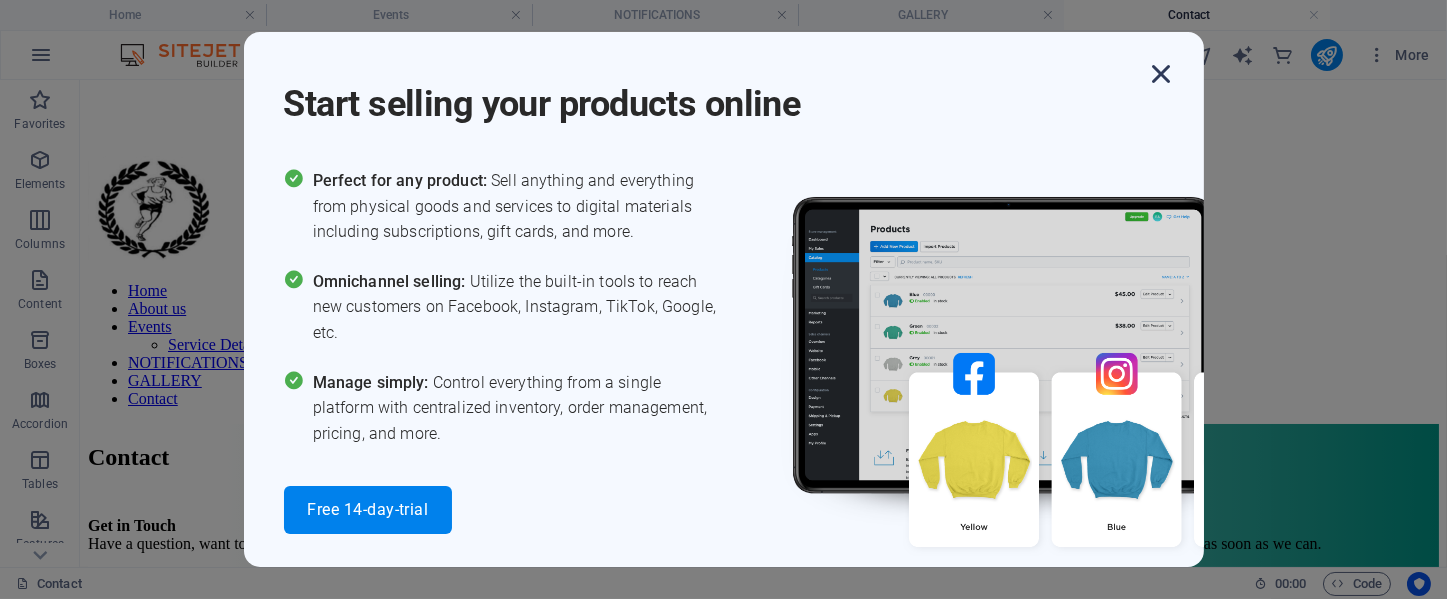 click at bounding box center (1162, 74) 